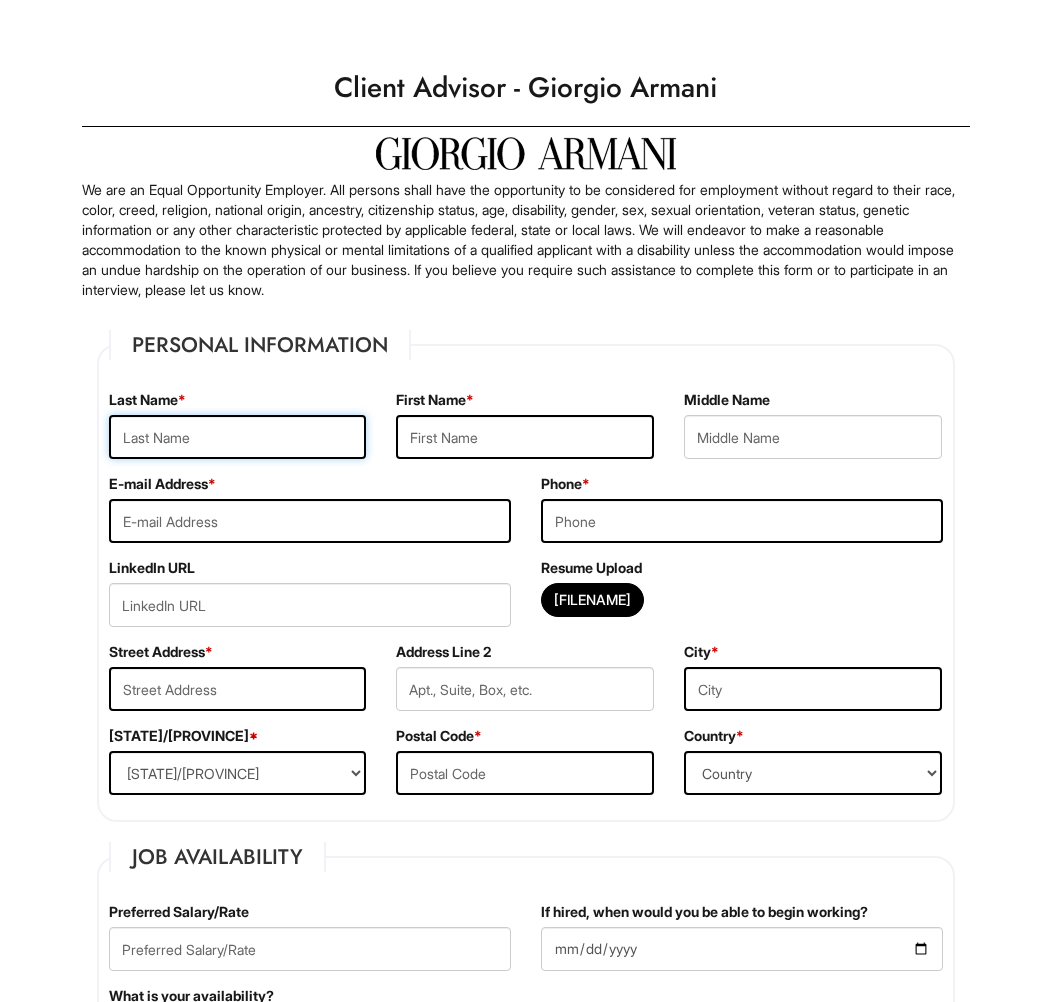 scroll, scrollTop: 0, scrollLeft: 0, axis: both 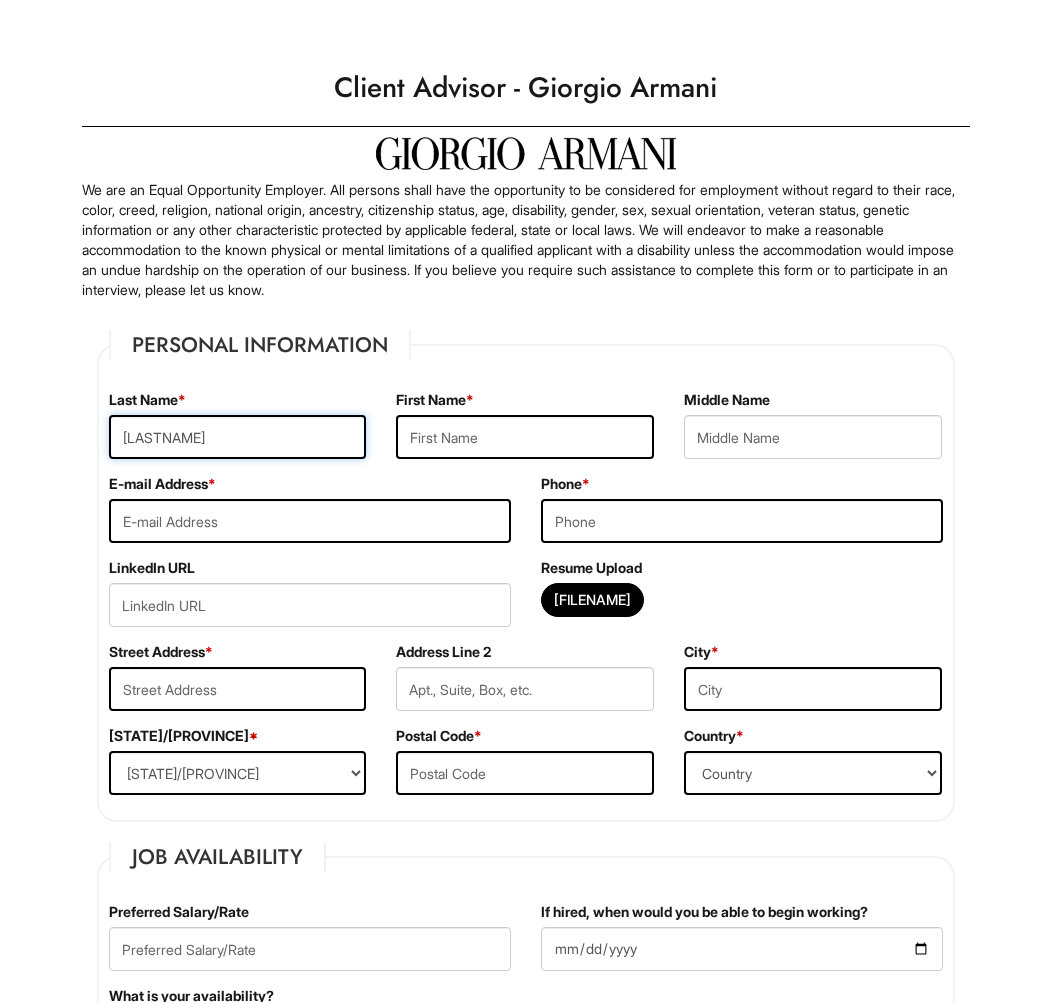 type on "[LASTNAME]" 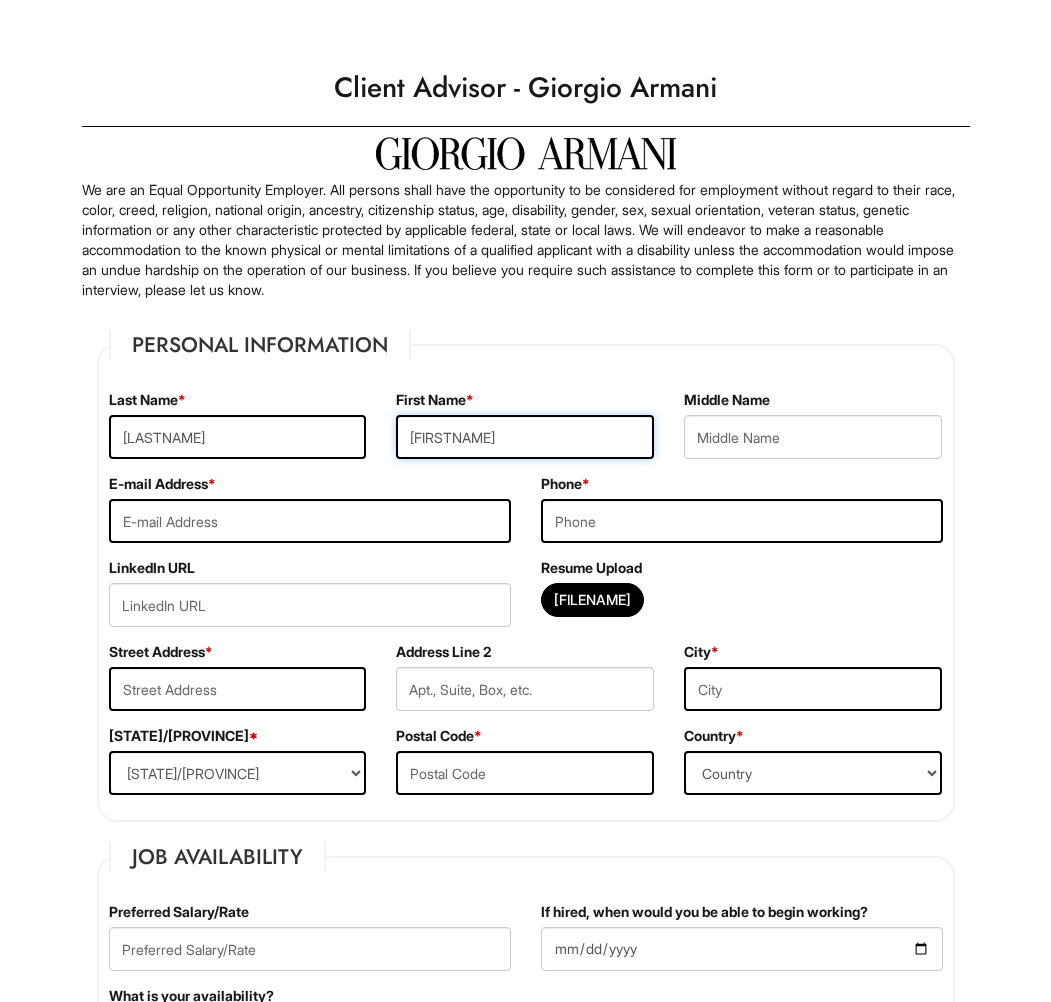 type on "[FIRSTNAME]" 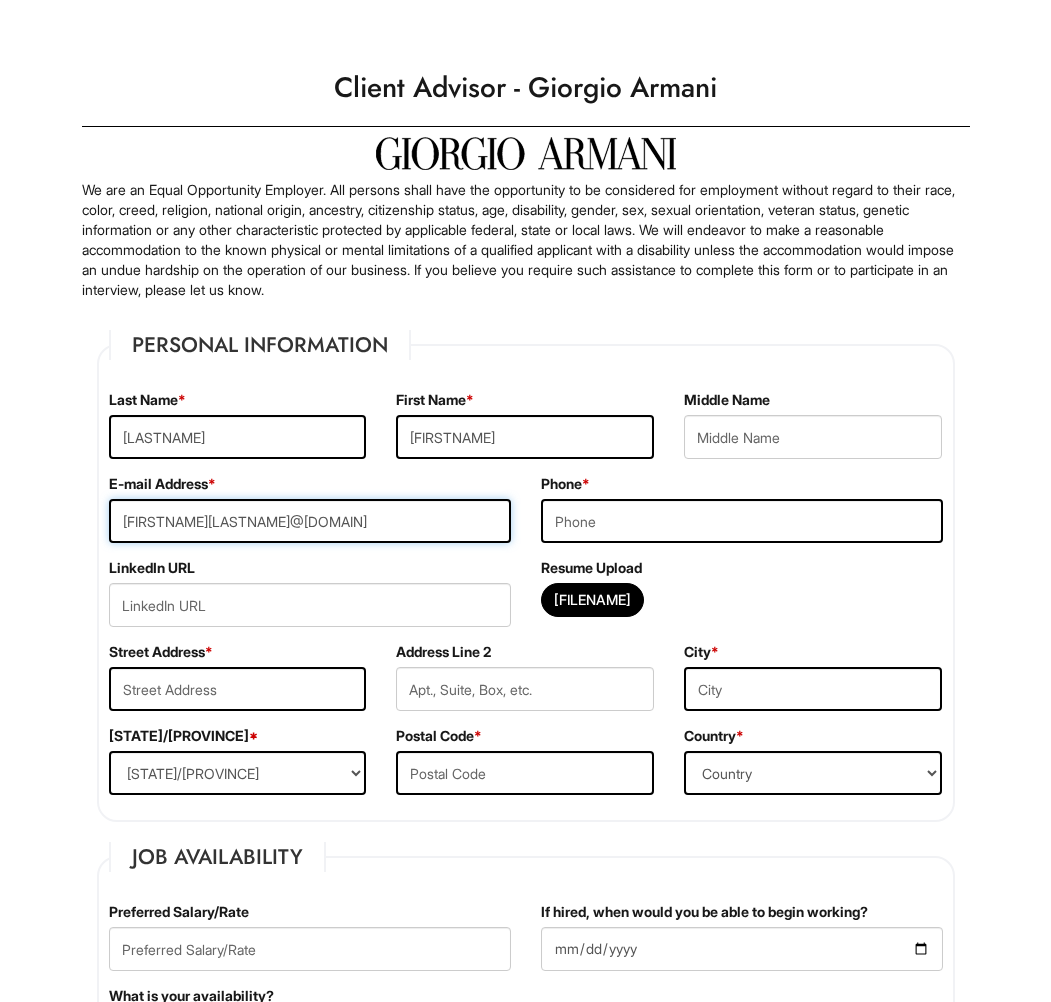 type on "[FIRSTNAME][LASTNAME]@[DOMAIN]" 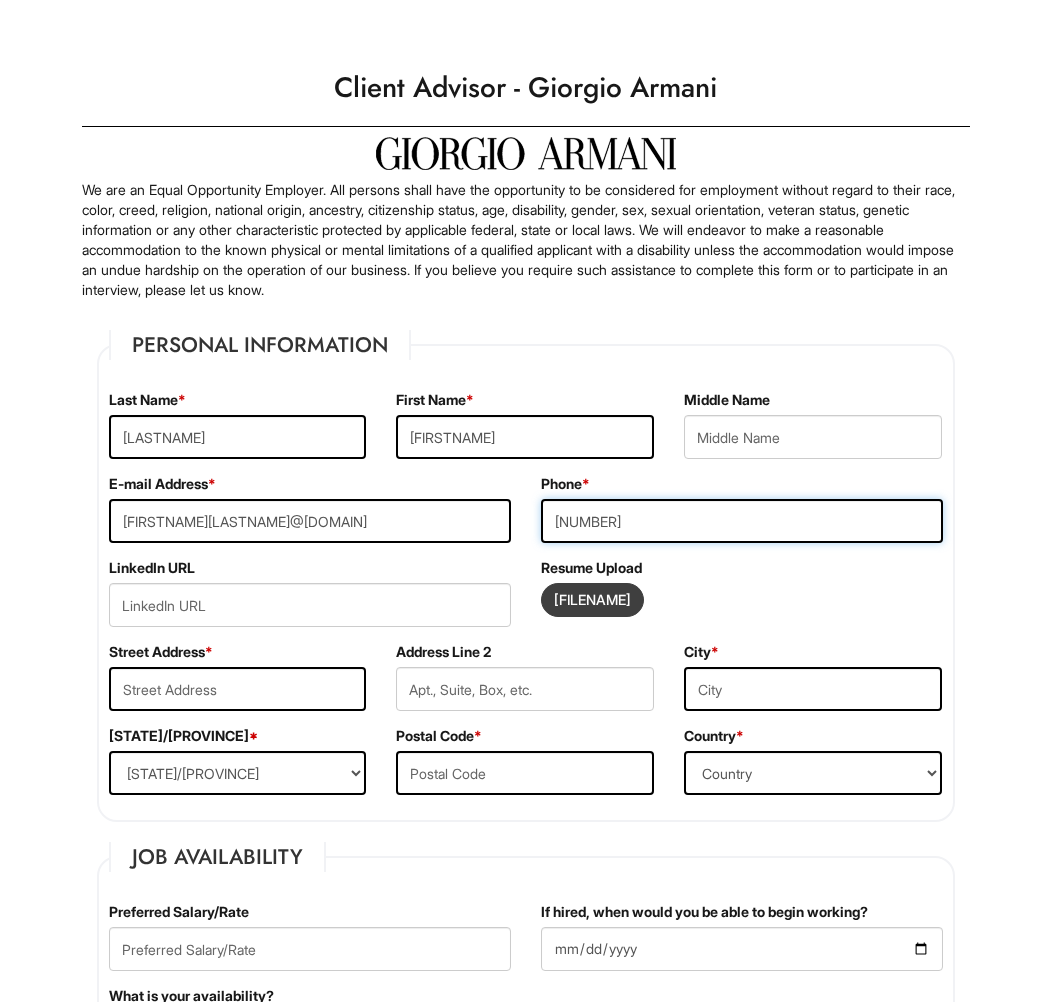 type on "[NUMBER]" 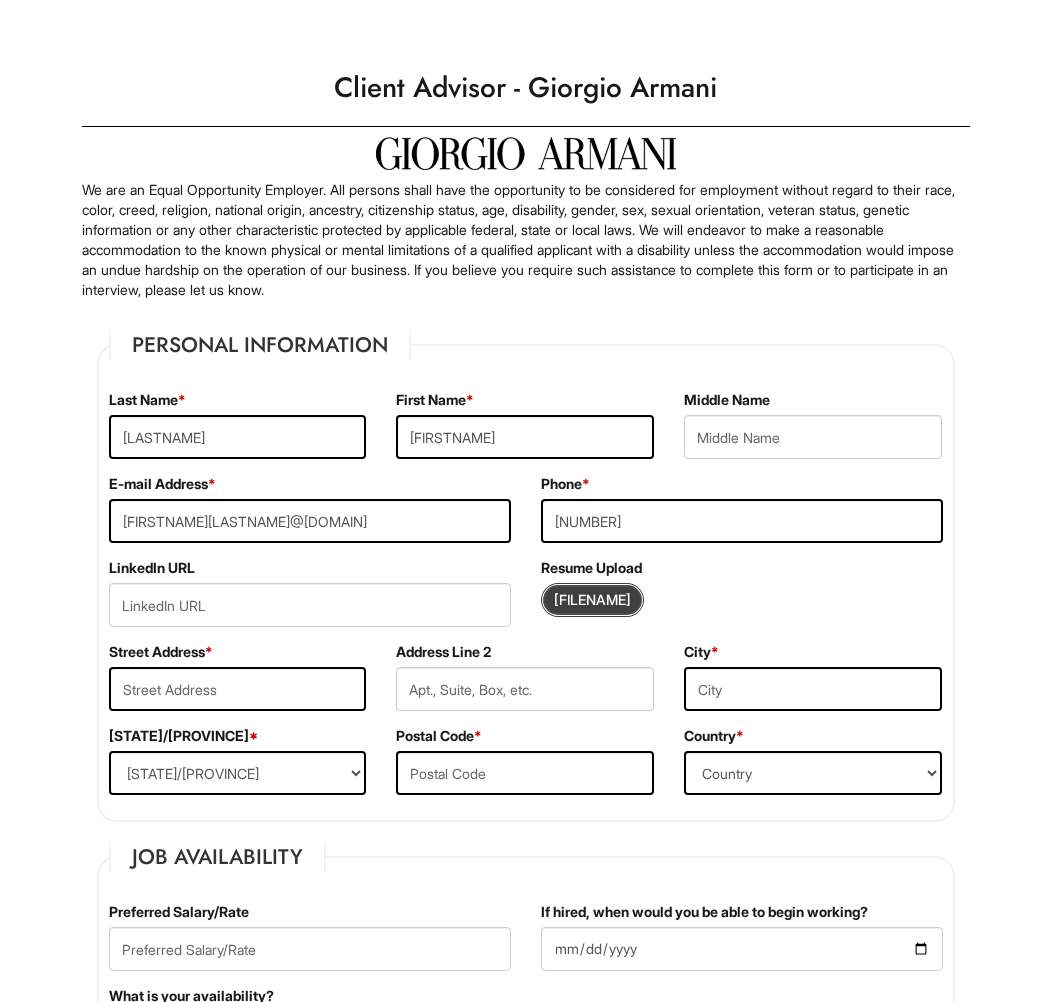 click at bounding box center (592, 600) 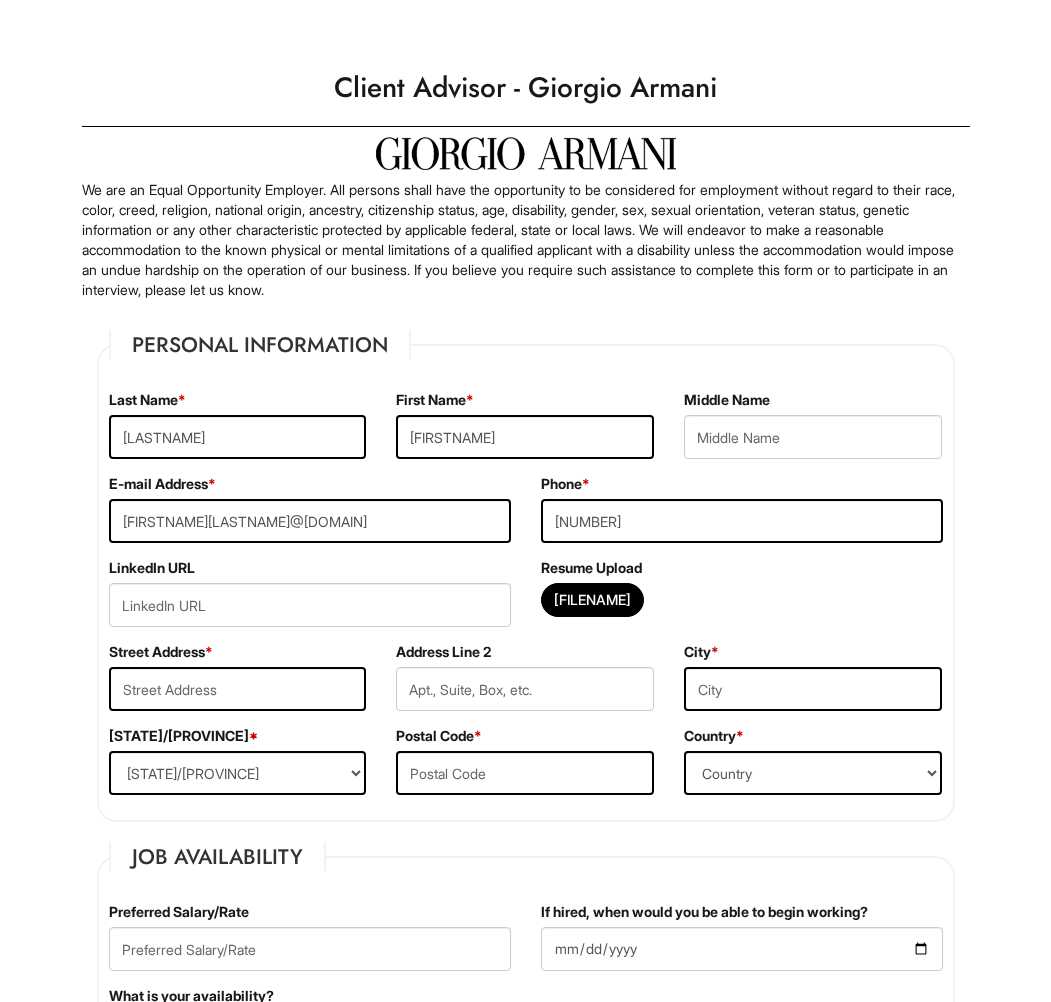 type on "C:\fakepath\[FILENAME].pdf" 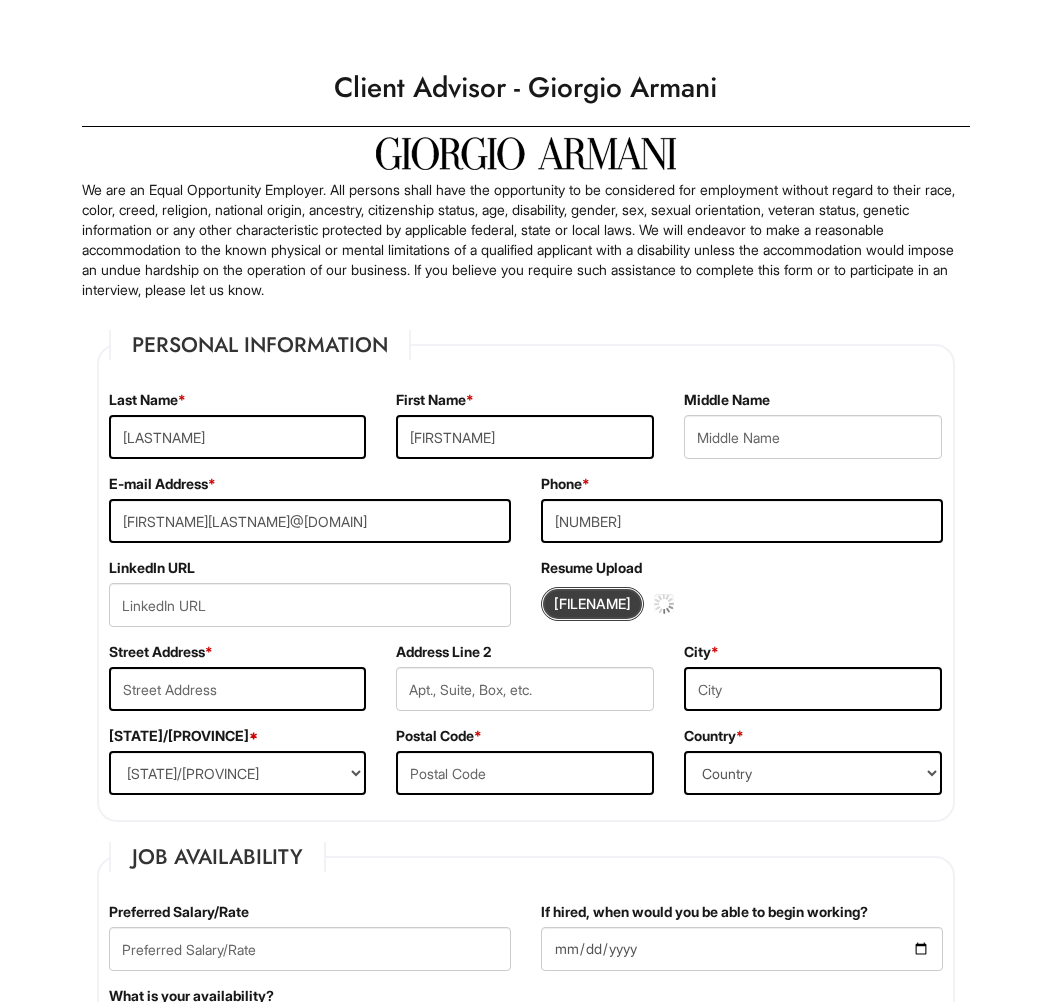 type 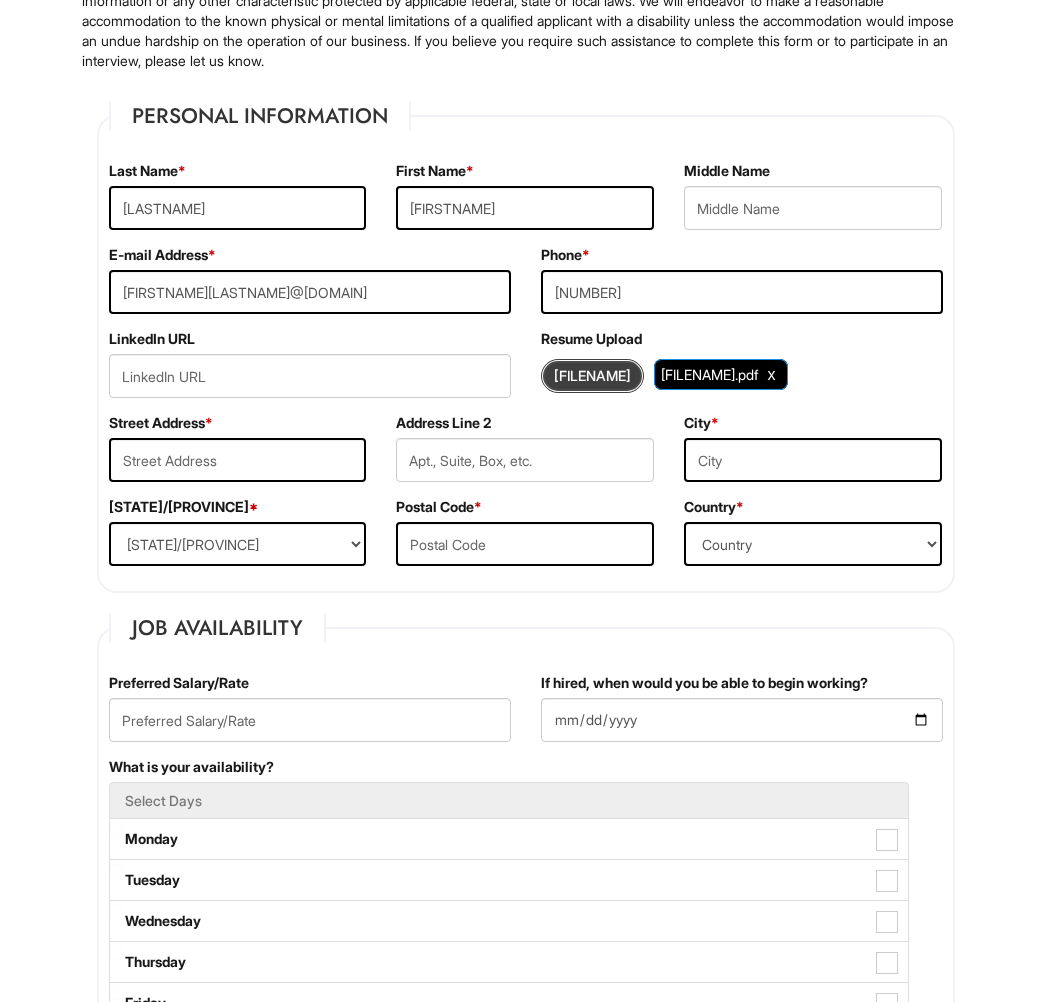 scroll, scrollTop: 231, scrollLeft: 0, axis: vertical 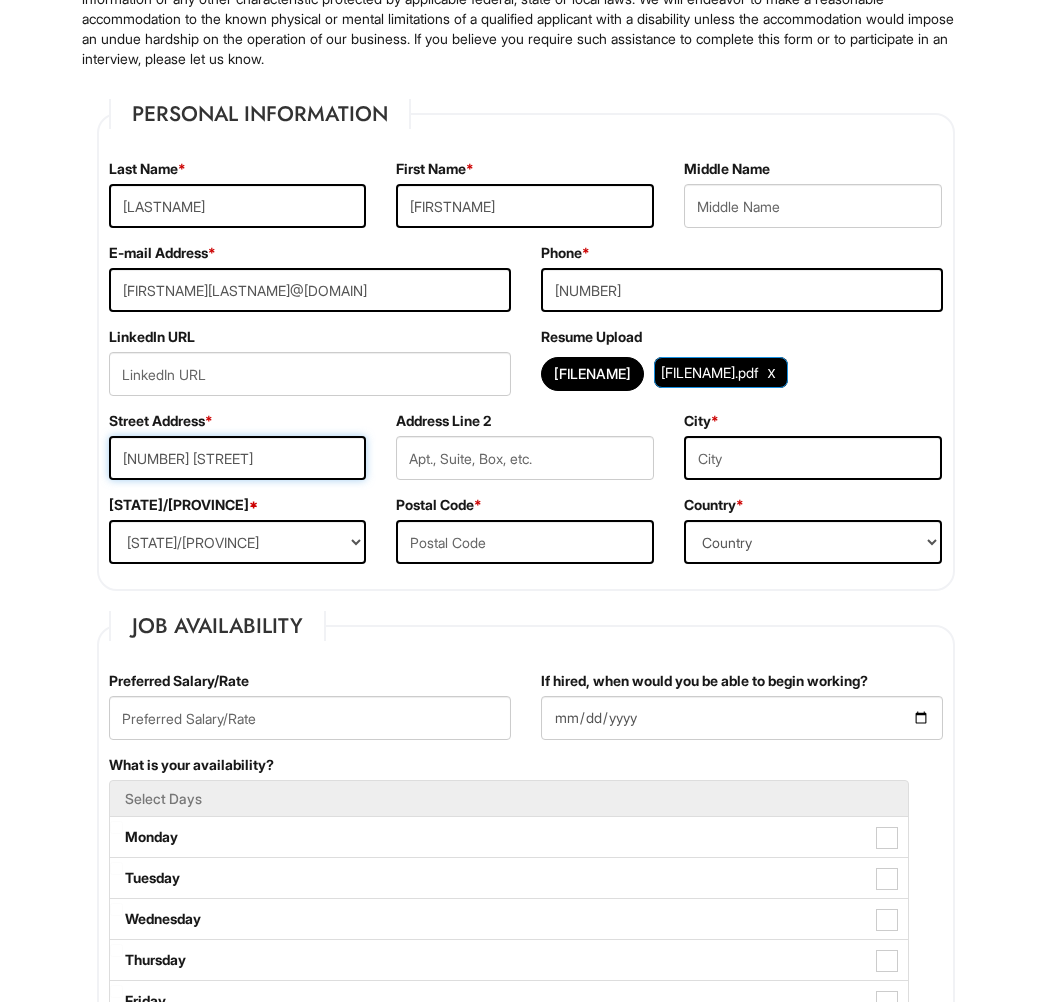 type on "[NUMBER] [STREET]" 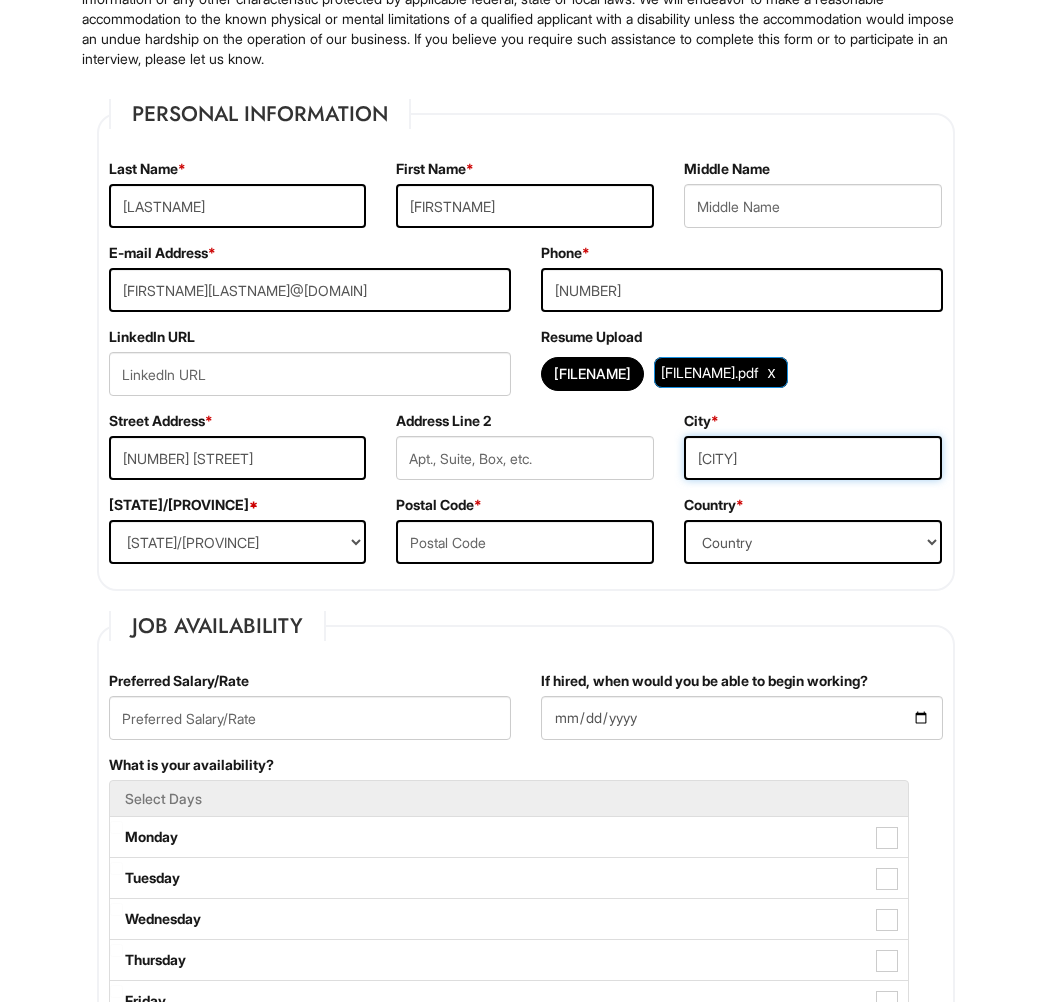type on "[CITY]" 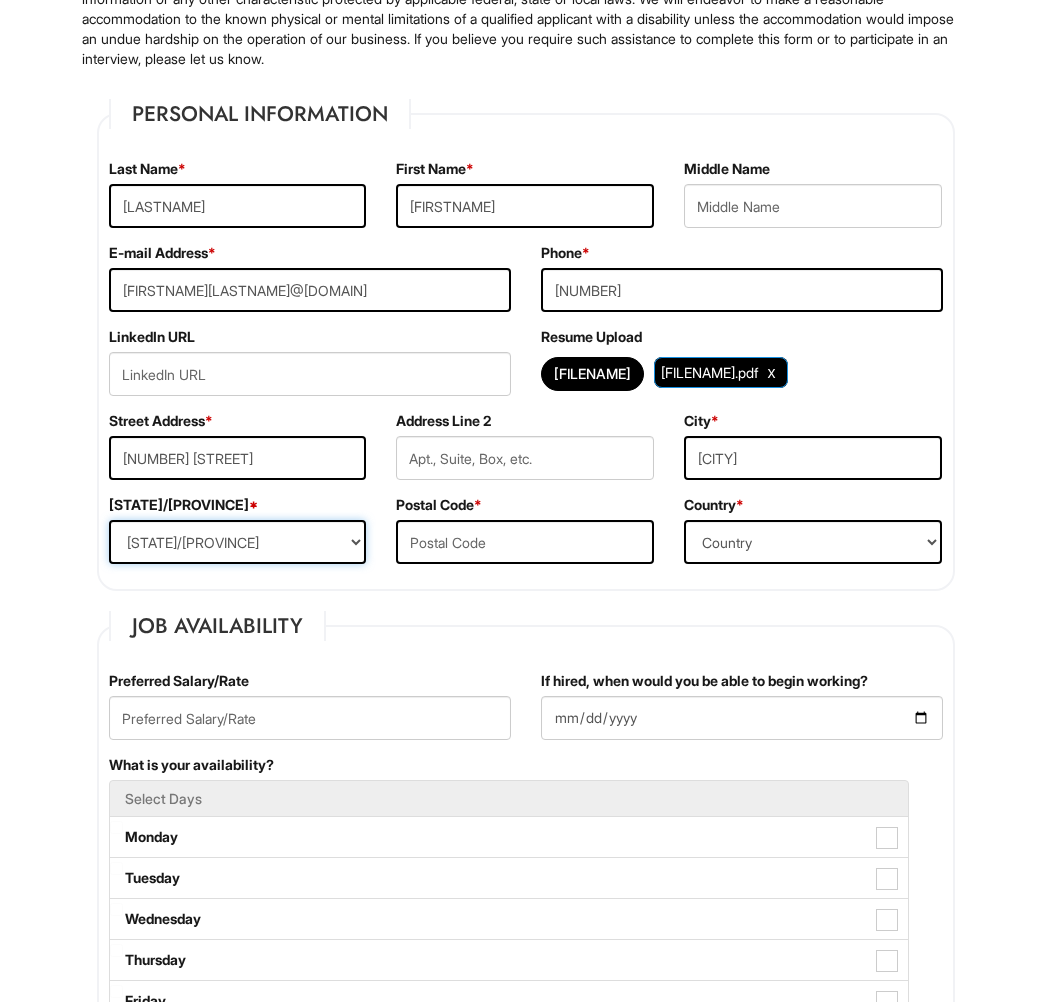 select on "IL" 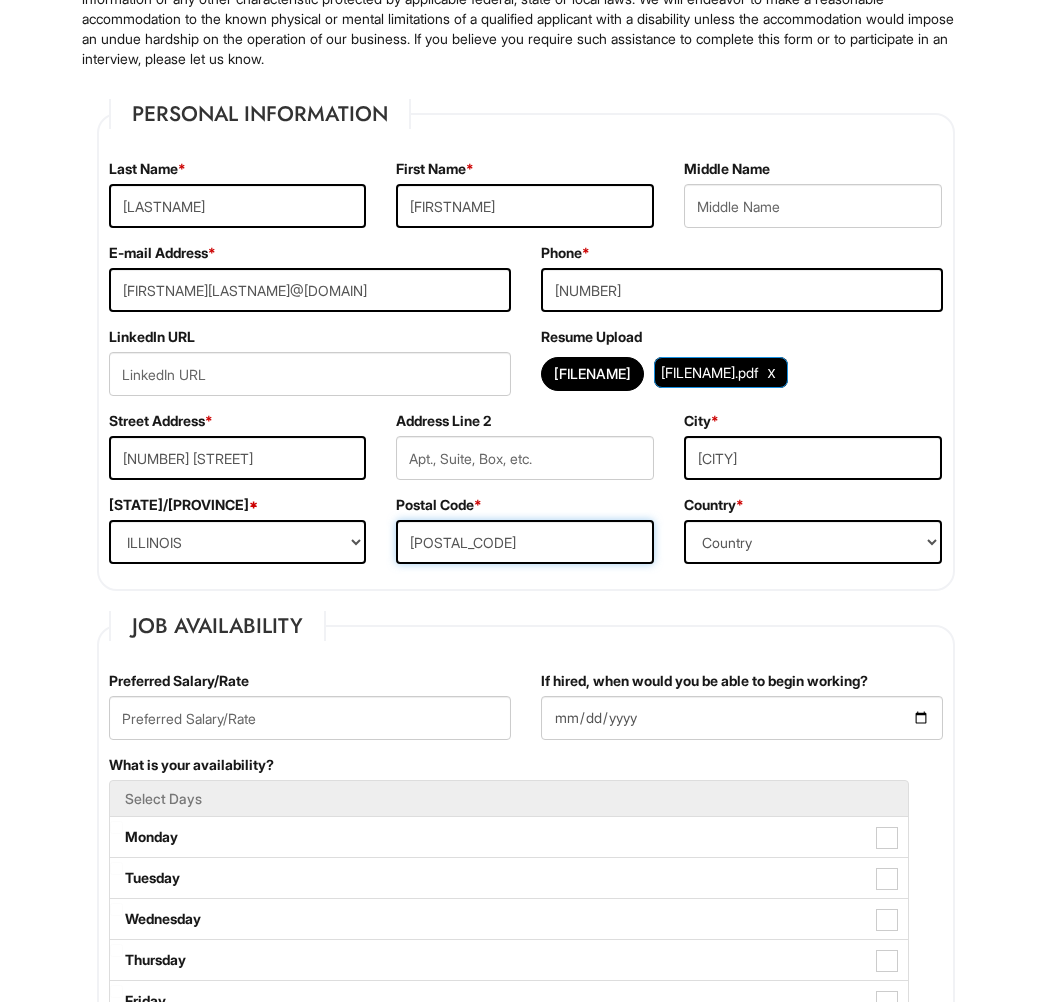 type on "[POSTAL_CODE]" 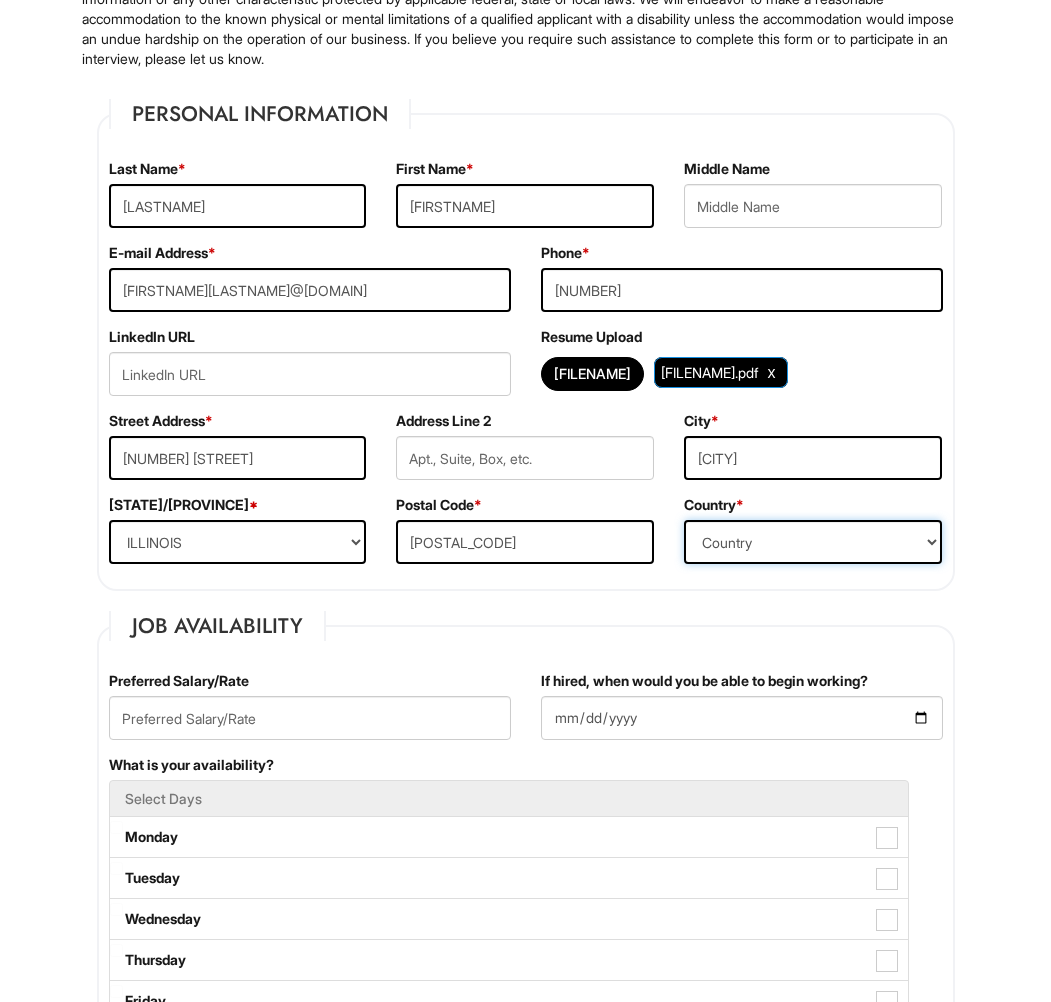 select on "United States of America" 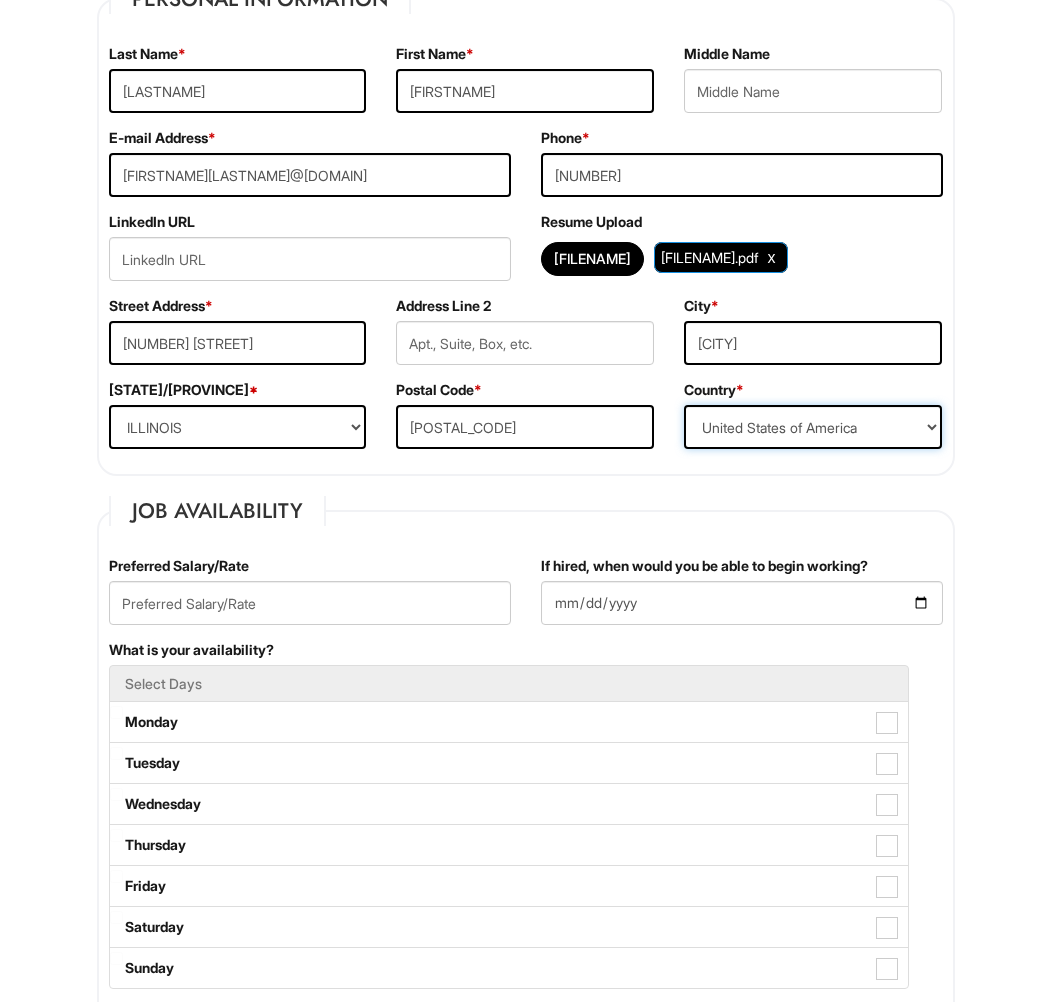 scroll, scrollTop: 353, scrollLeft: 0, axis: vertical 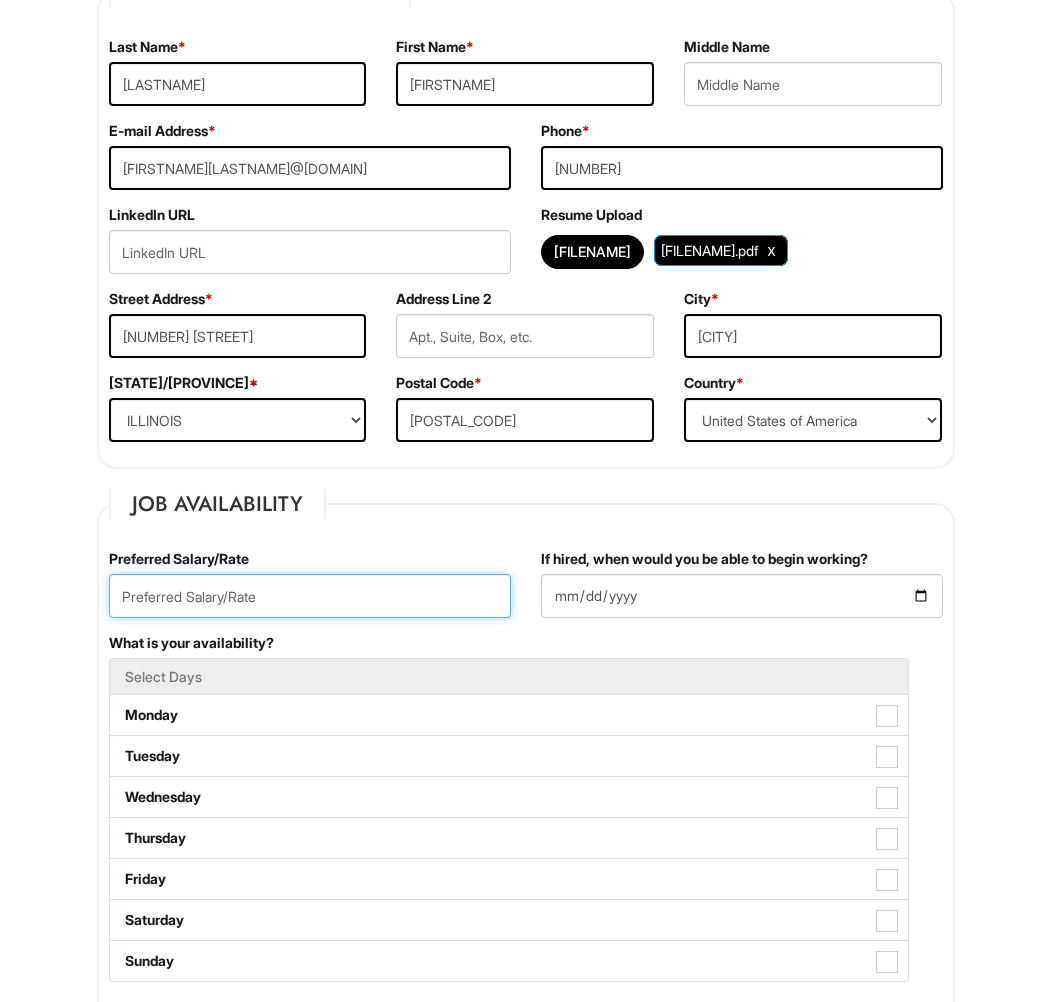 click at bounding box center (310, 596) 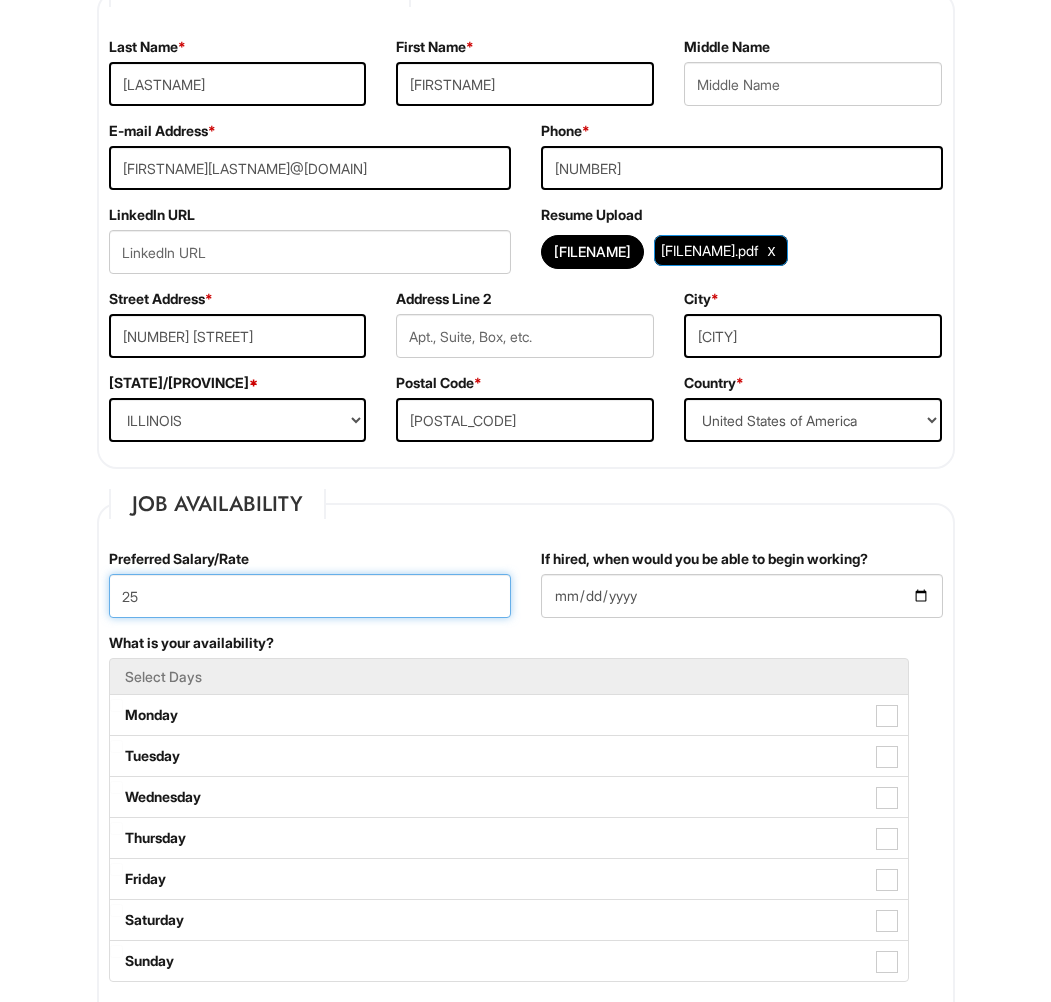 type on "25" 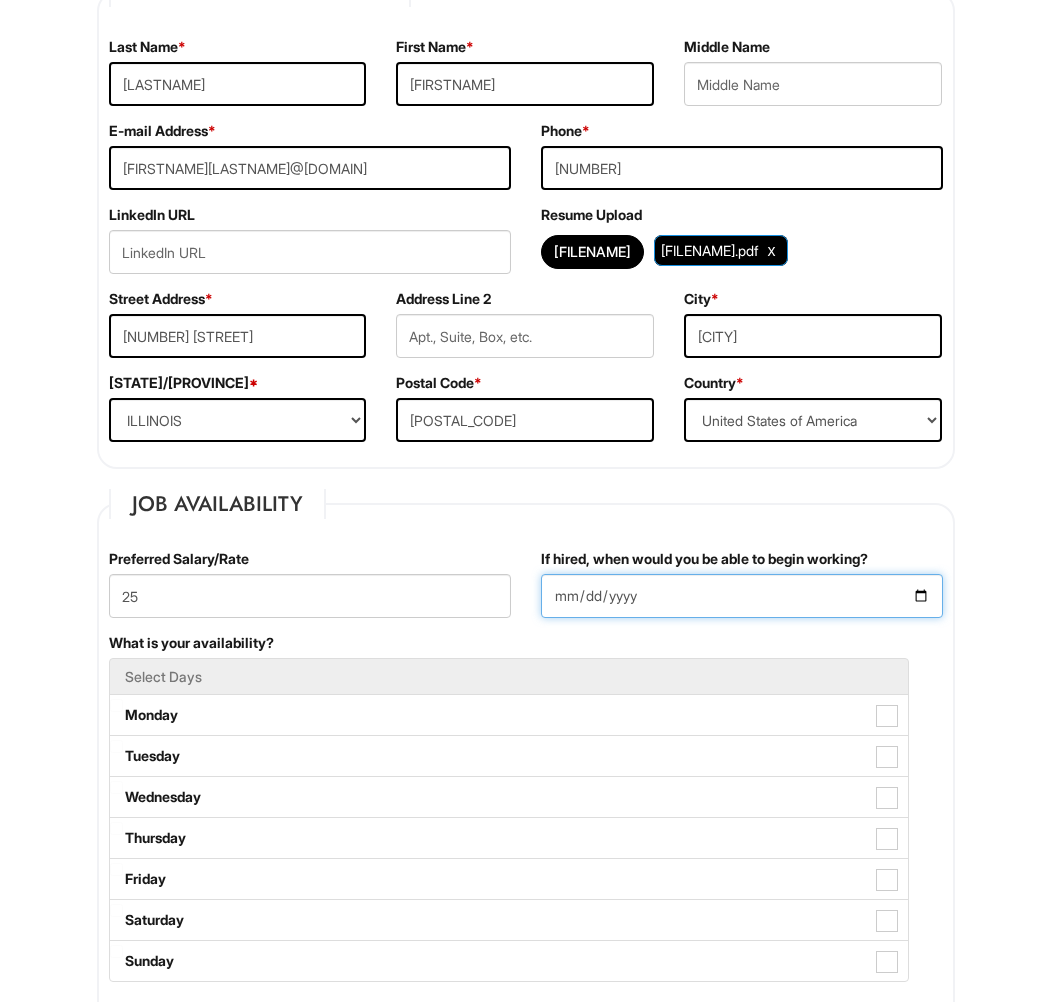 click on "If hired, when would you be able to begin working?" at bounding box center (742, 596) 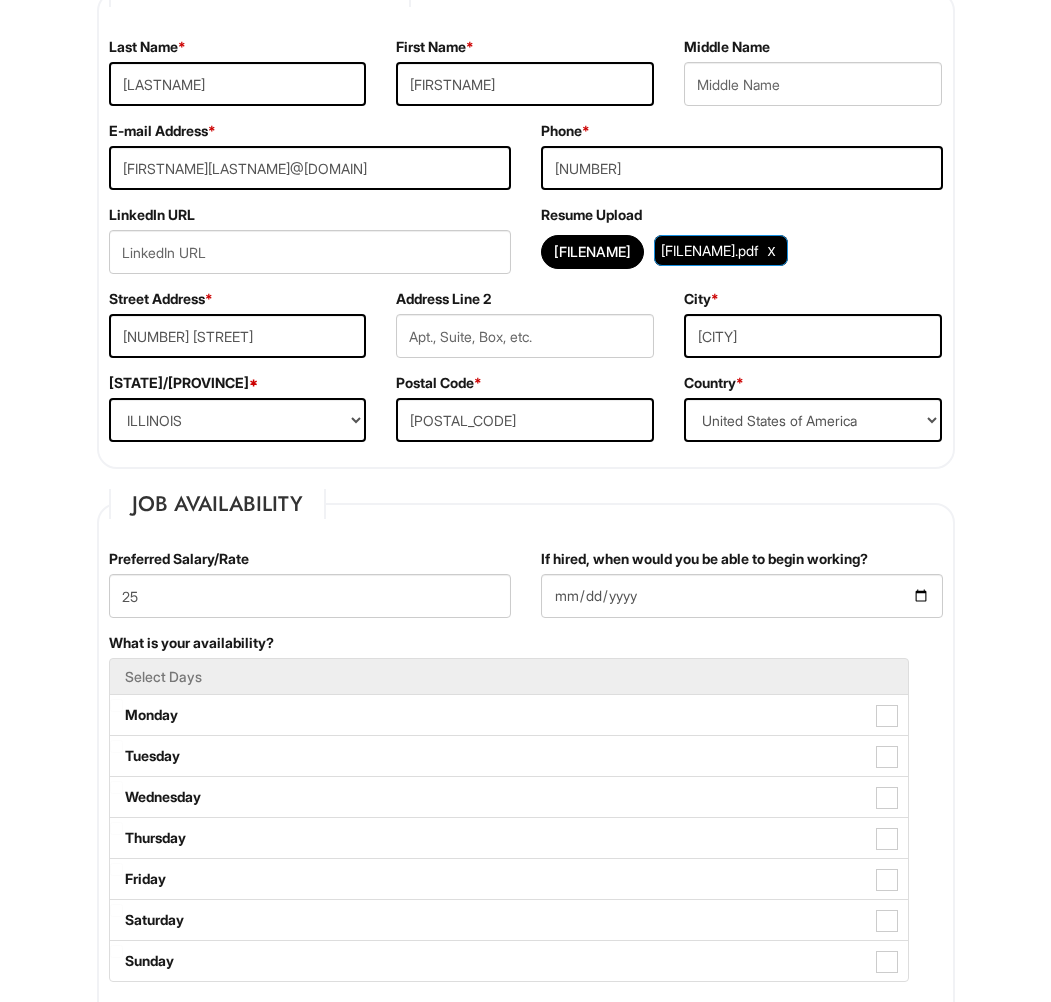 click on "What is your availability?   Select Days Monday Tuesday Wednesday Thursday Friday Saturday Sunday" at bounding box center (526, 817) 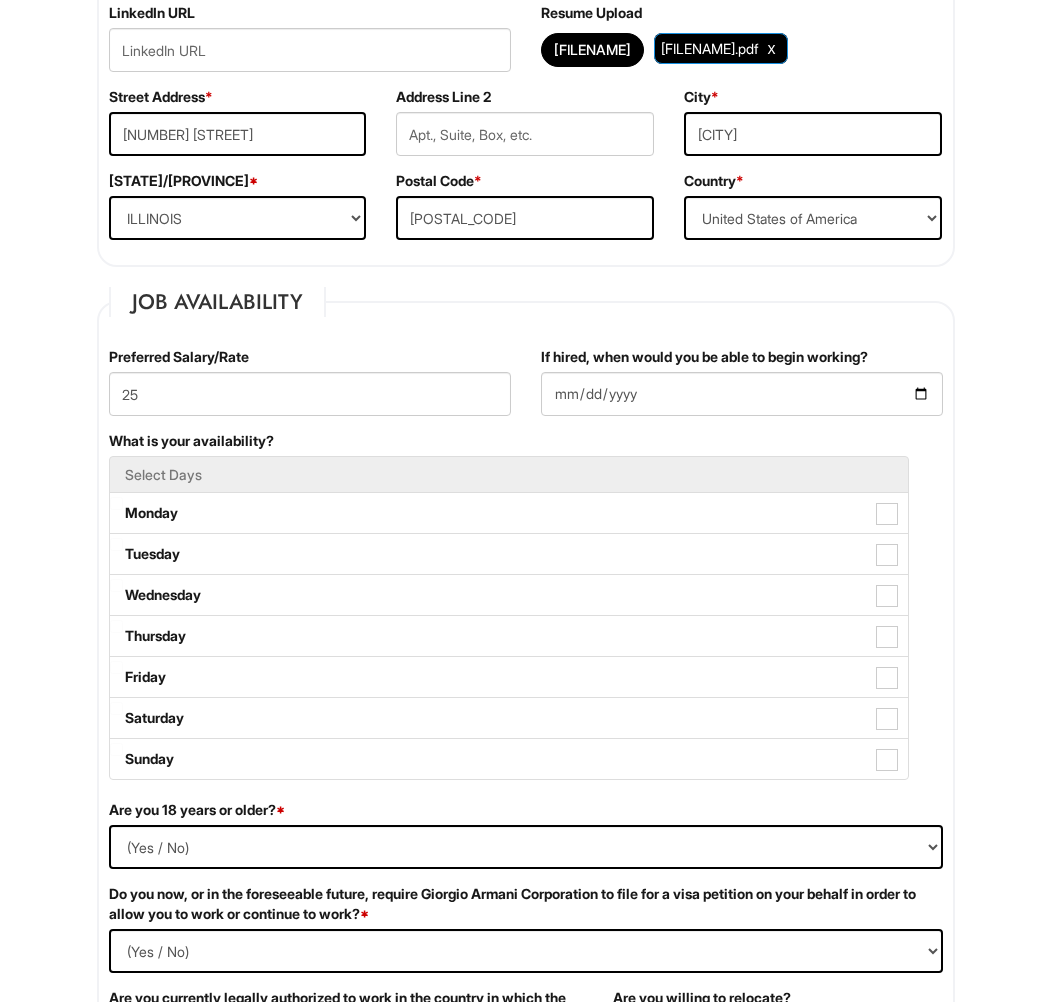scroll, scrollTop: 570, scrollLeft: 0, axis: vertical 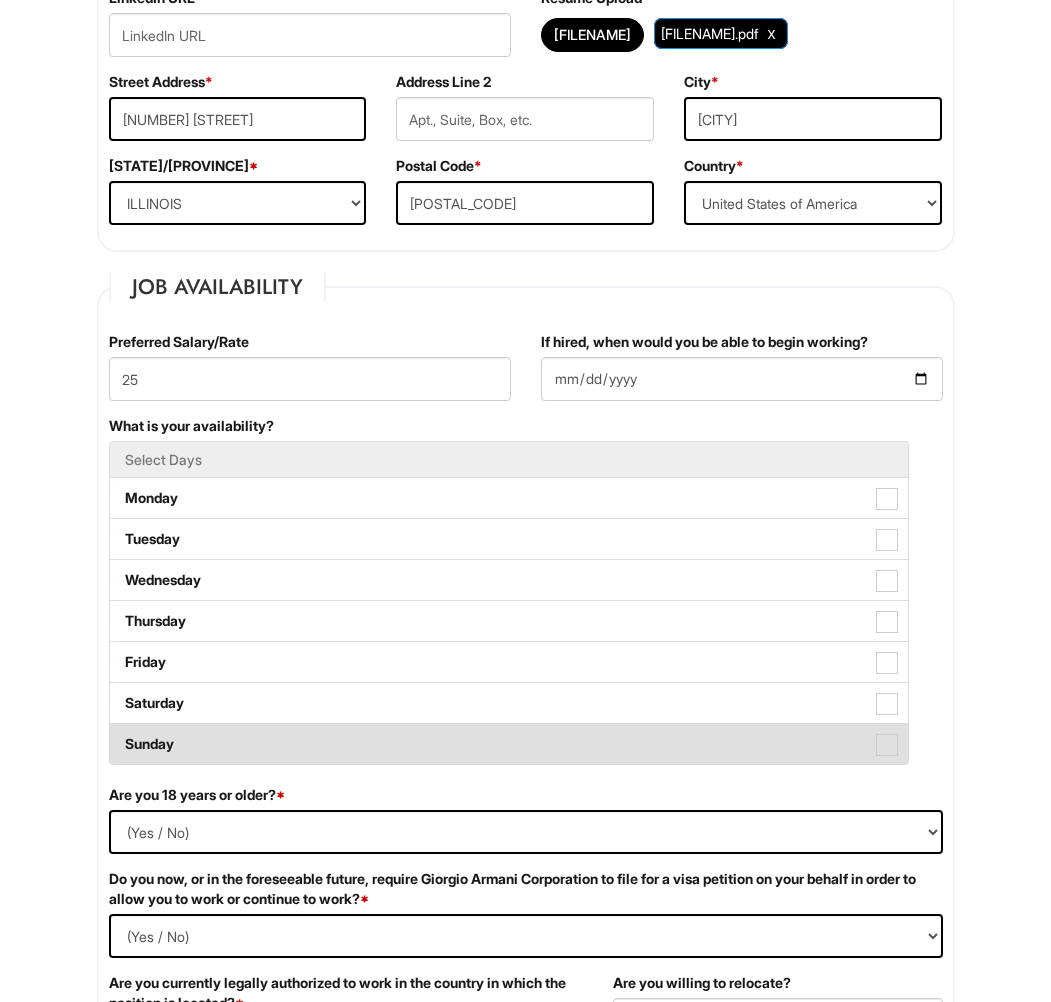 click at bounding box center [887, 745] 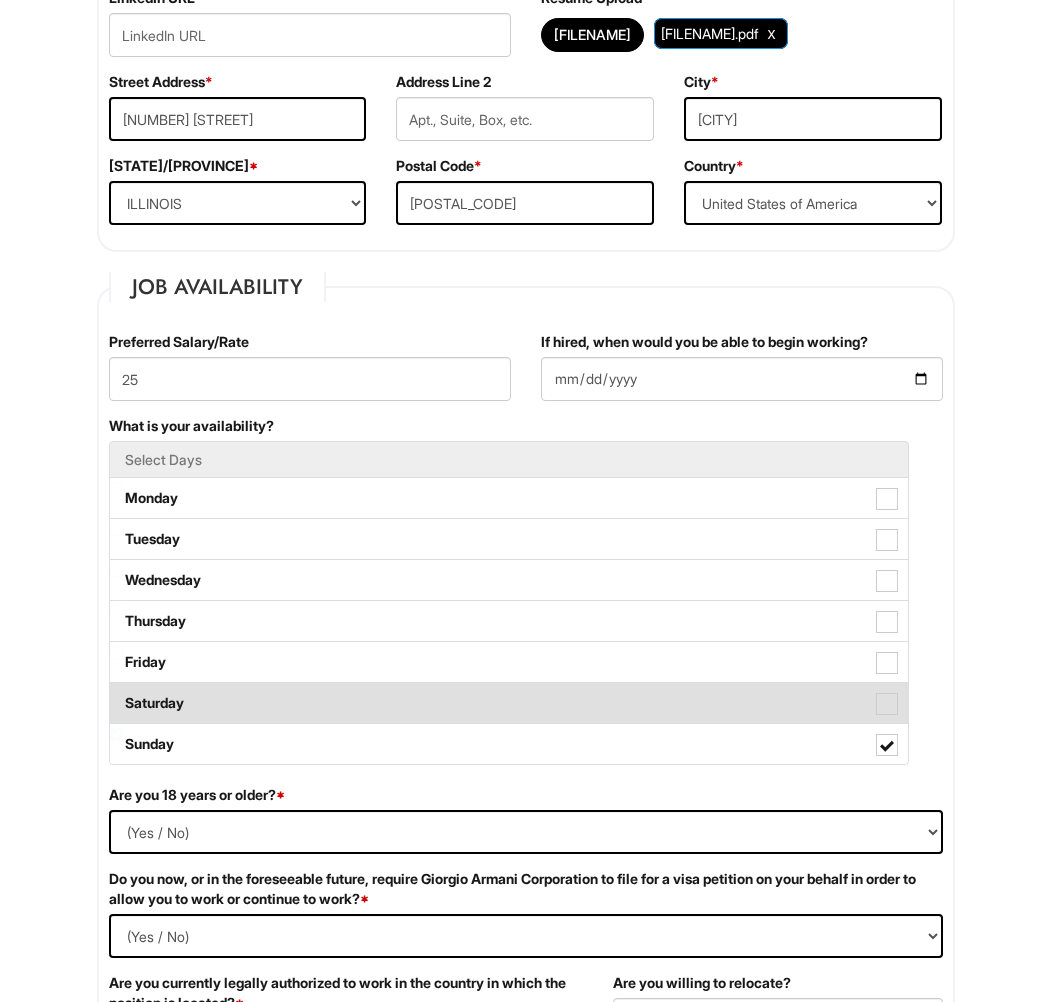 click at bounding box center (887, 704) 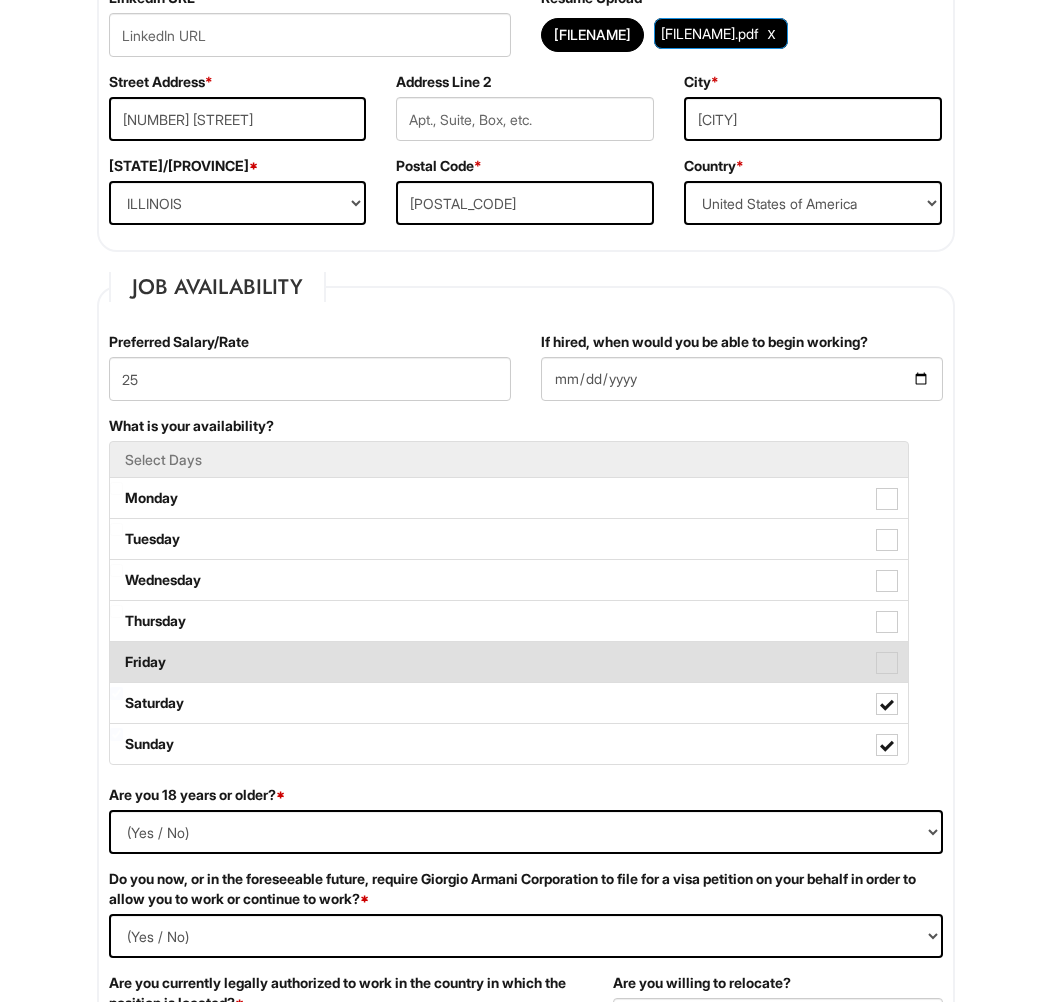 click on "Friday" at bounding box center [509, 662] 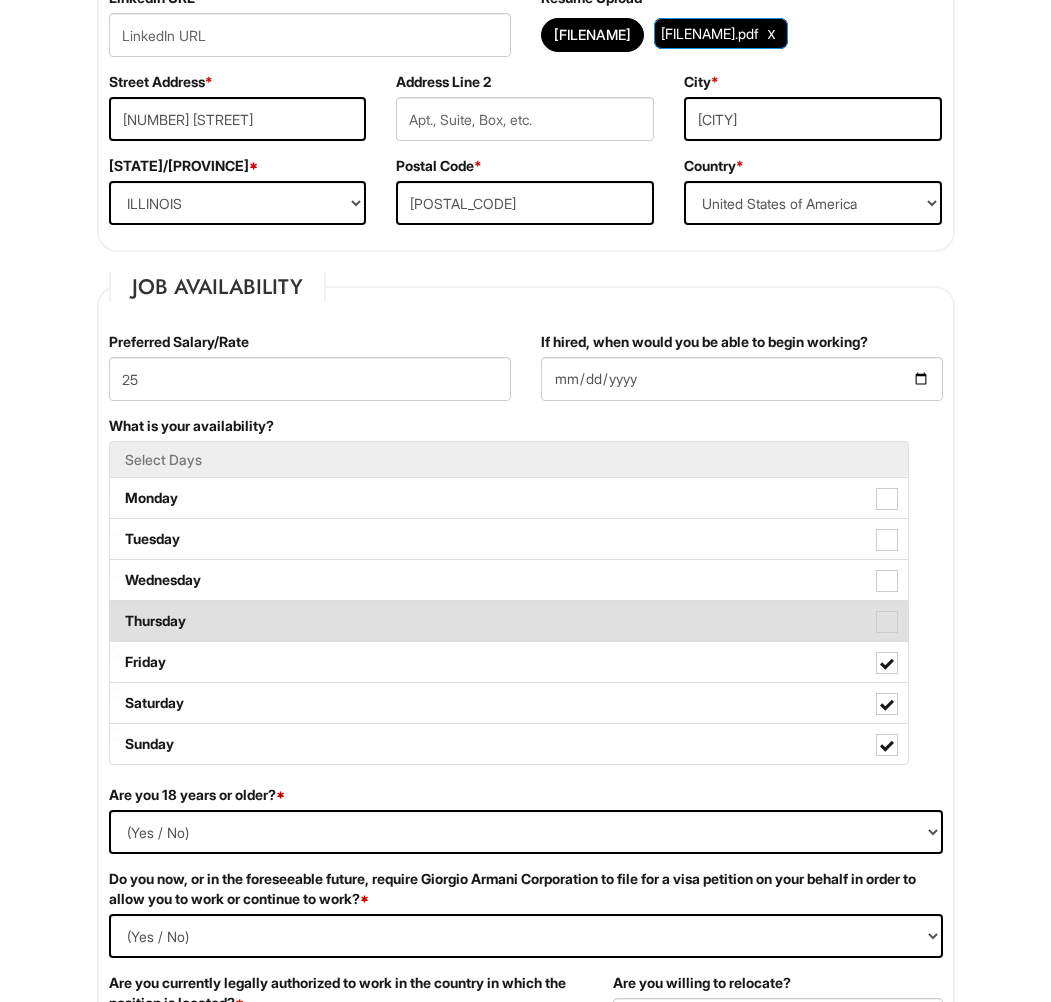 click on "Thursday" at bounding box center (509, 621) 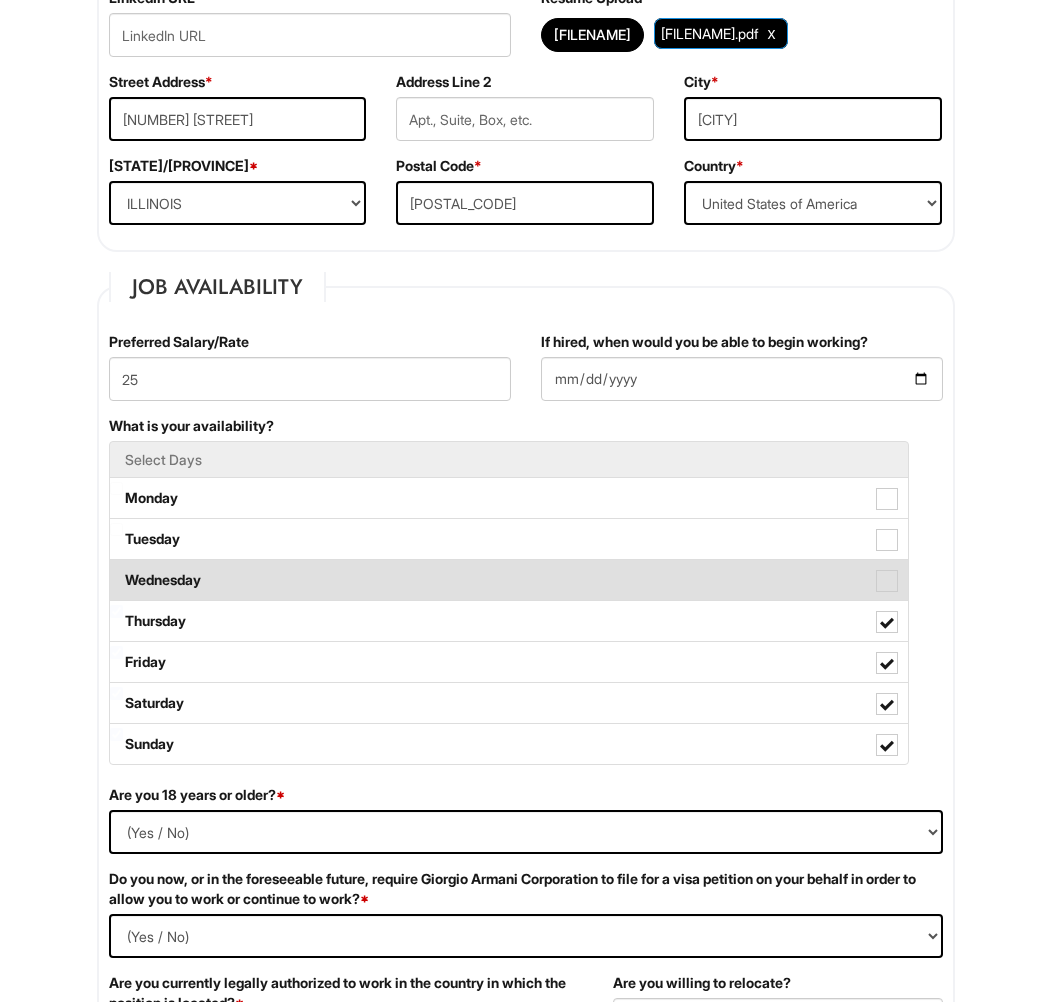 click at bounding box center [887, 581] 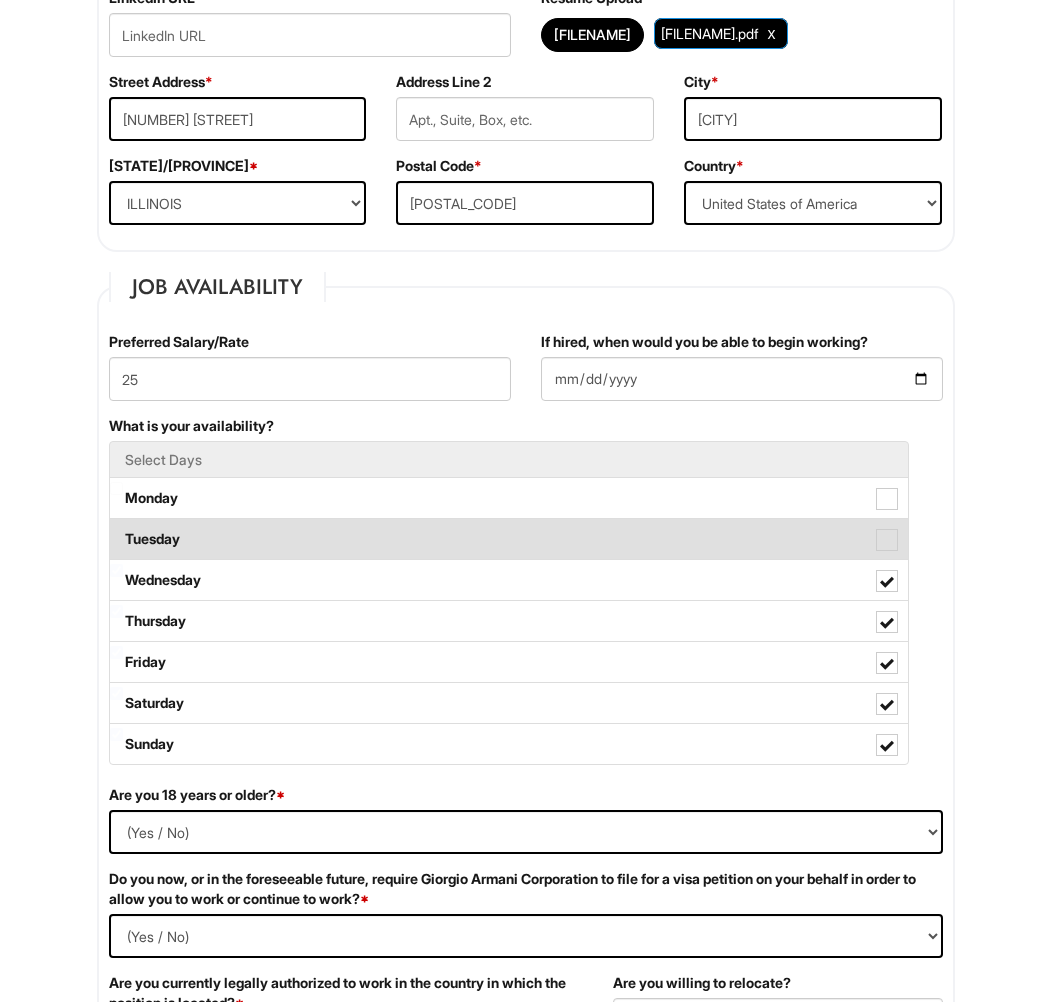 click at bounding box center (887, 540) 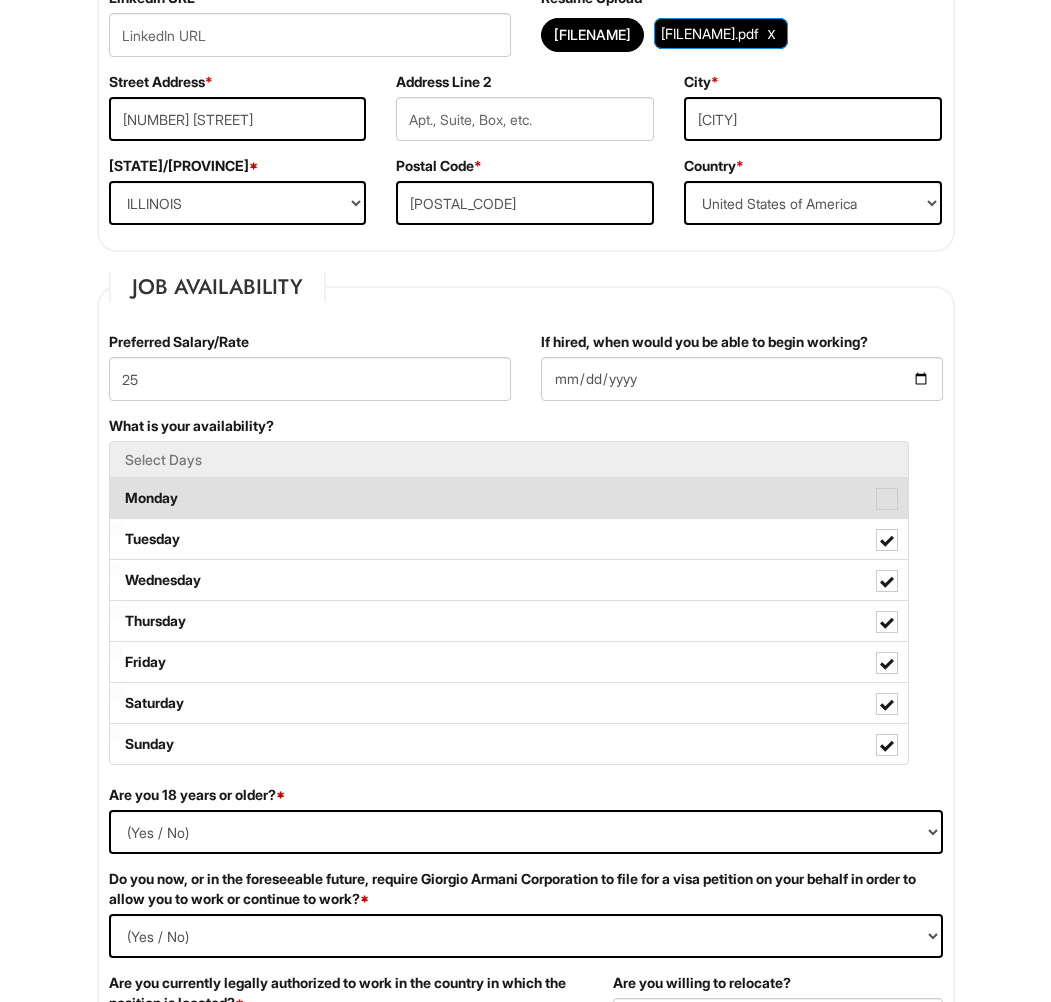 click at bounding box center [887, 499] 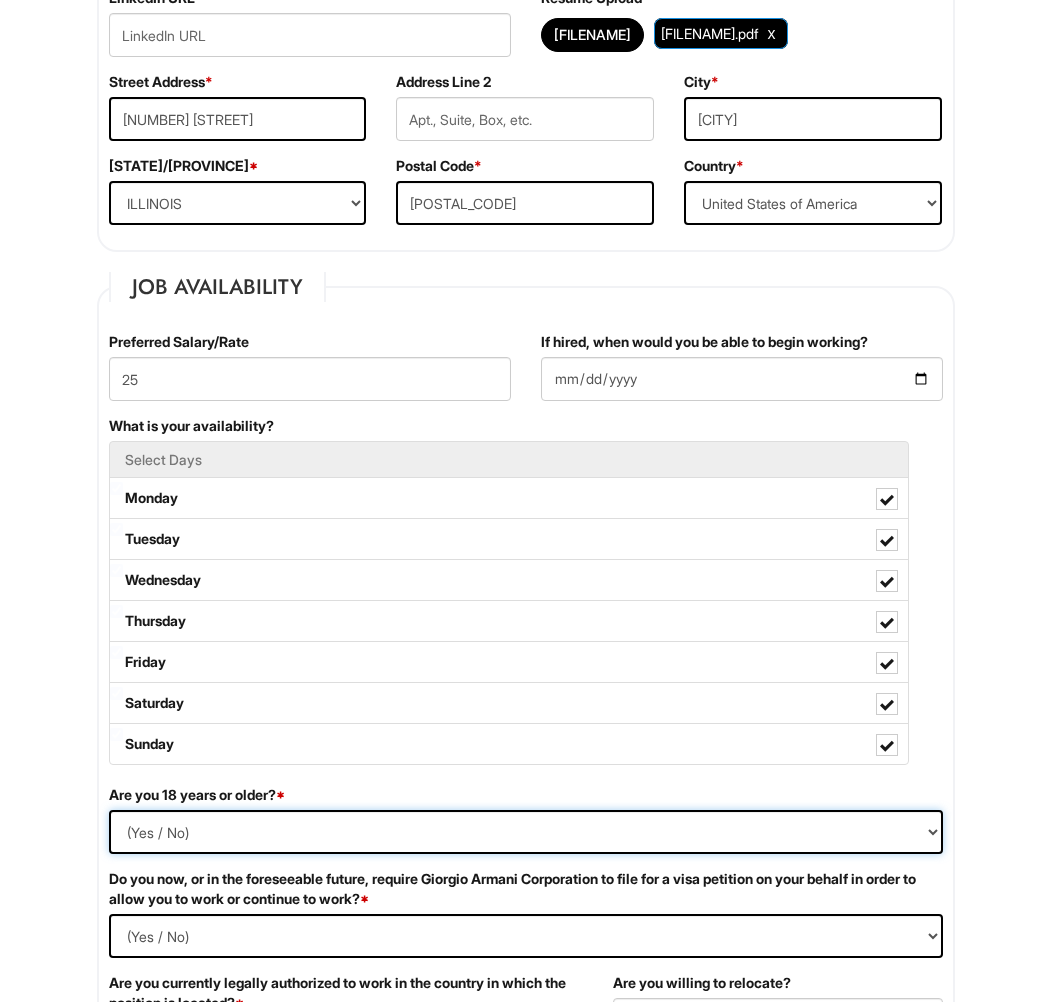 select on "Yes" 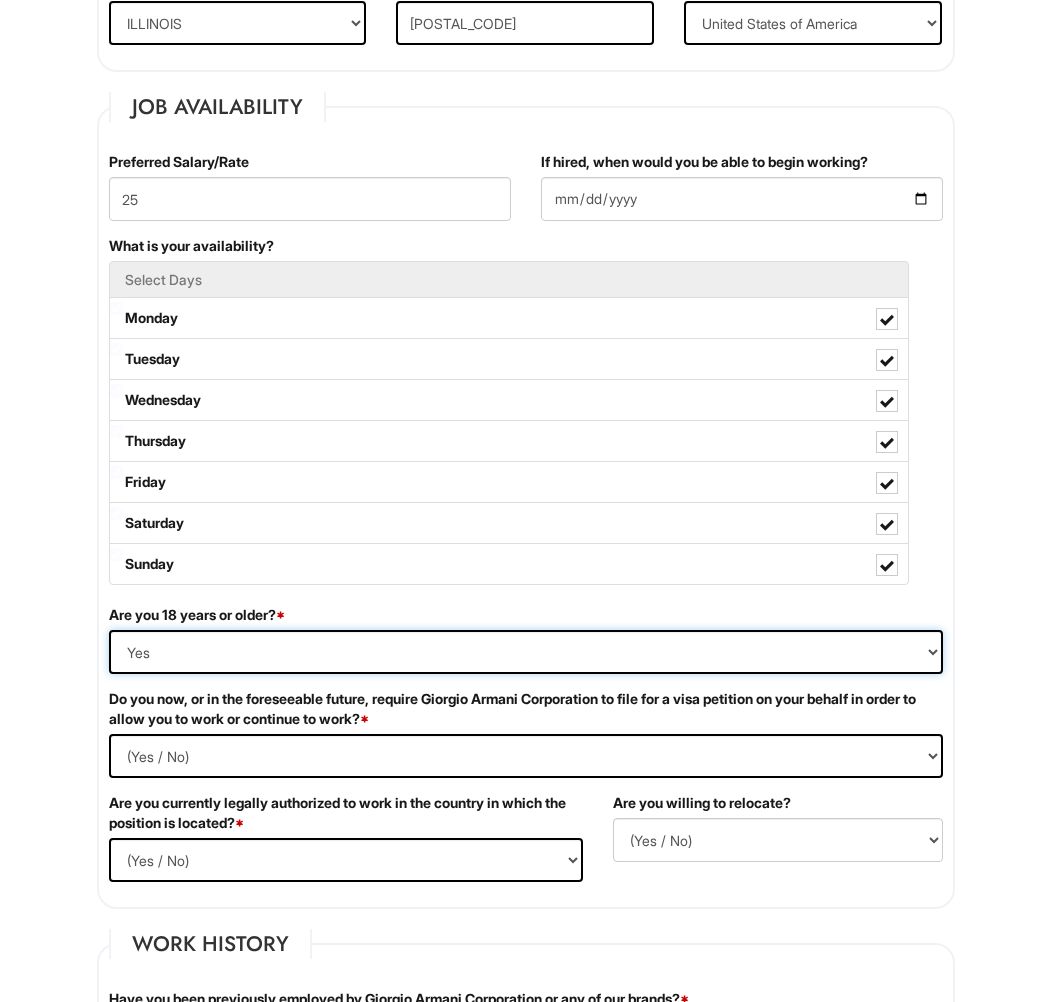 scroll, scrollTop: 756, scrollLeft: 0, axis: vertical 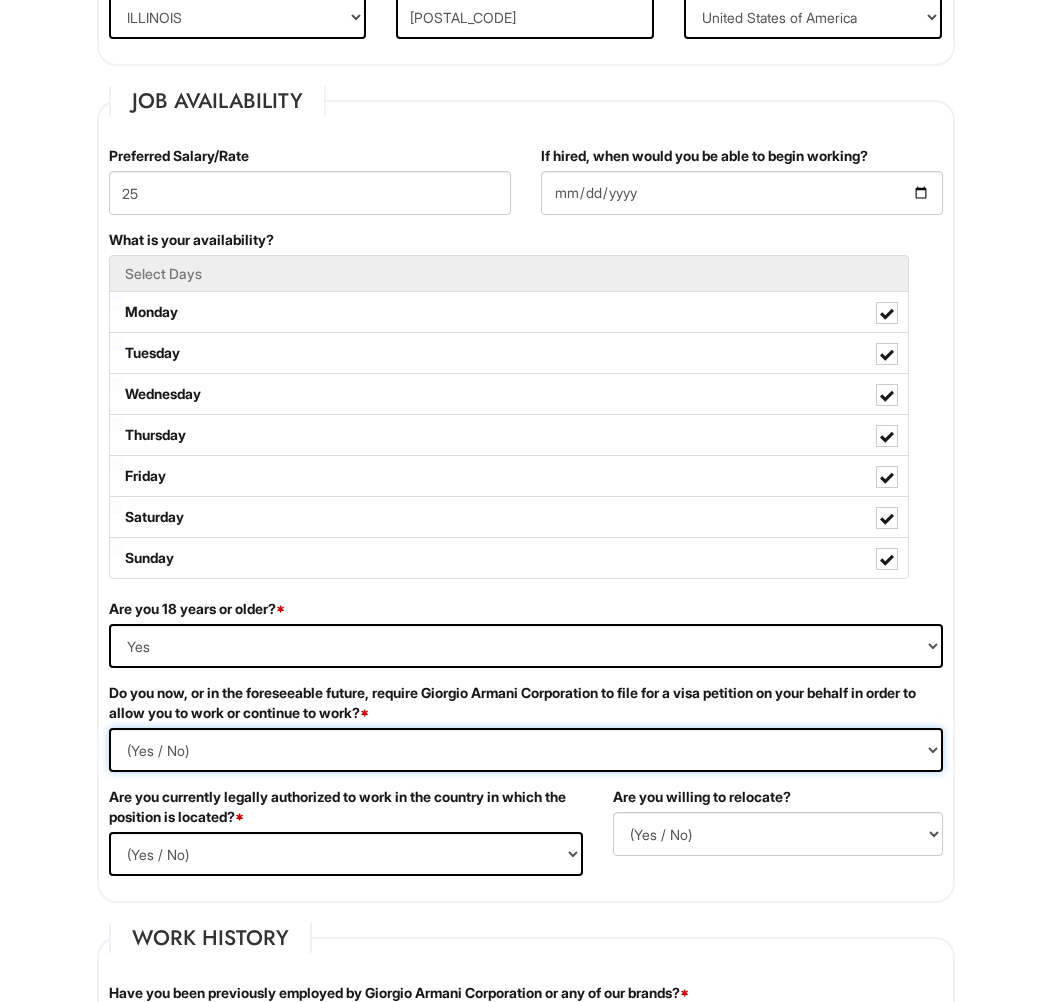 select on "No" 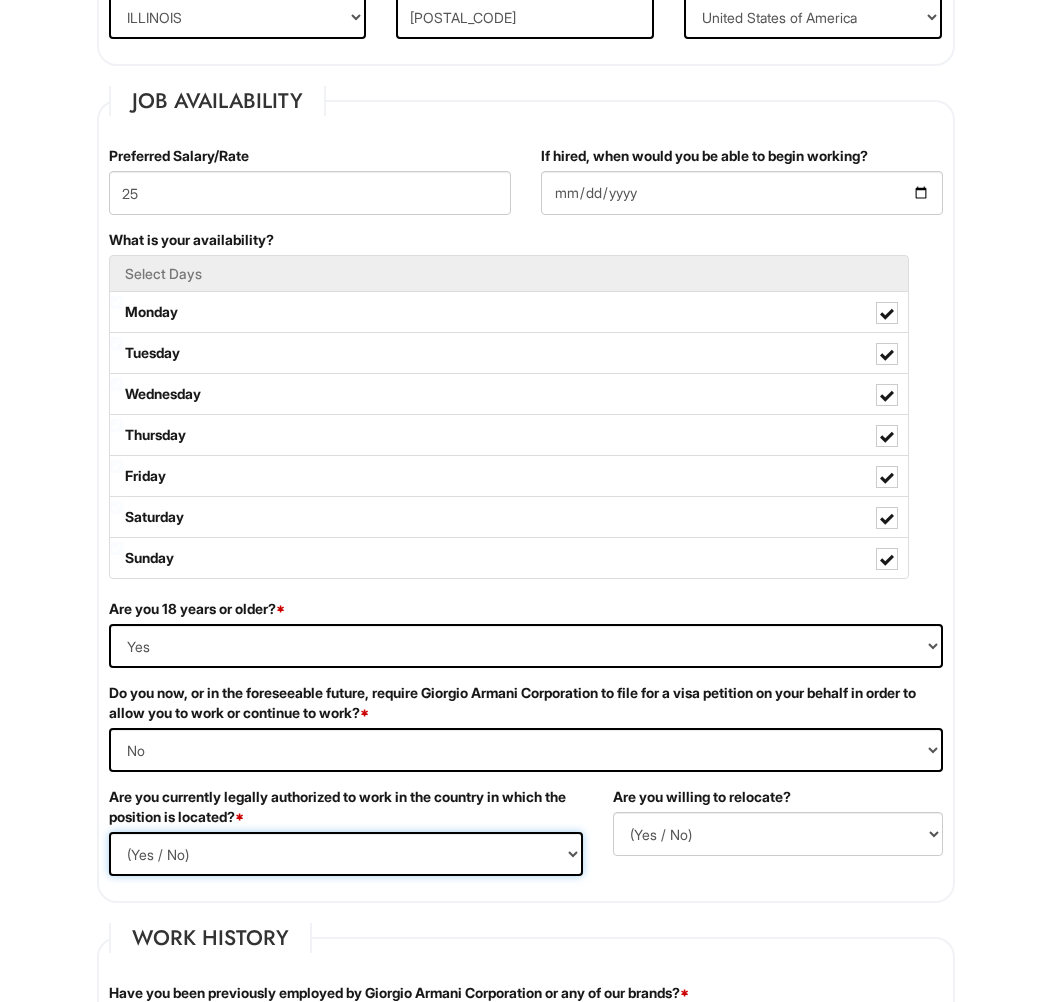 select on "Yes" 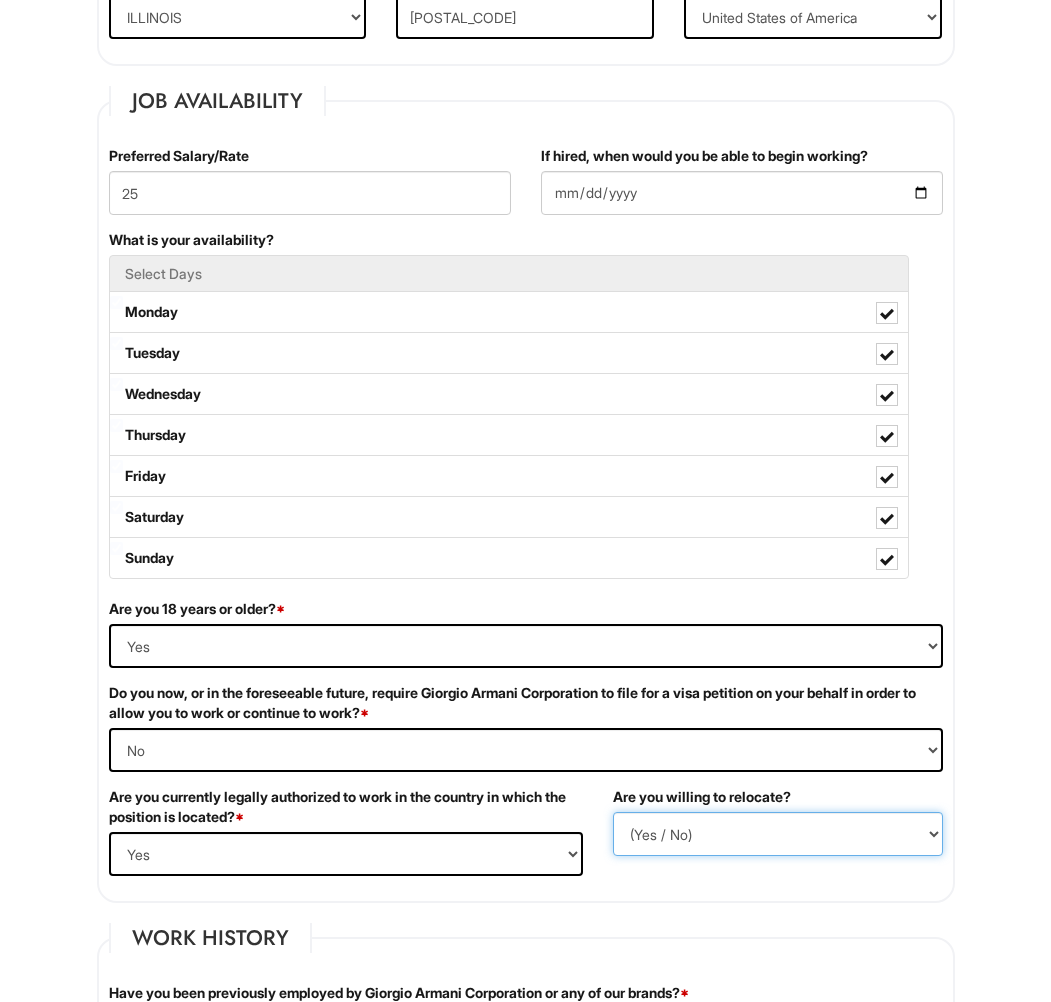 select on "N" 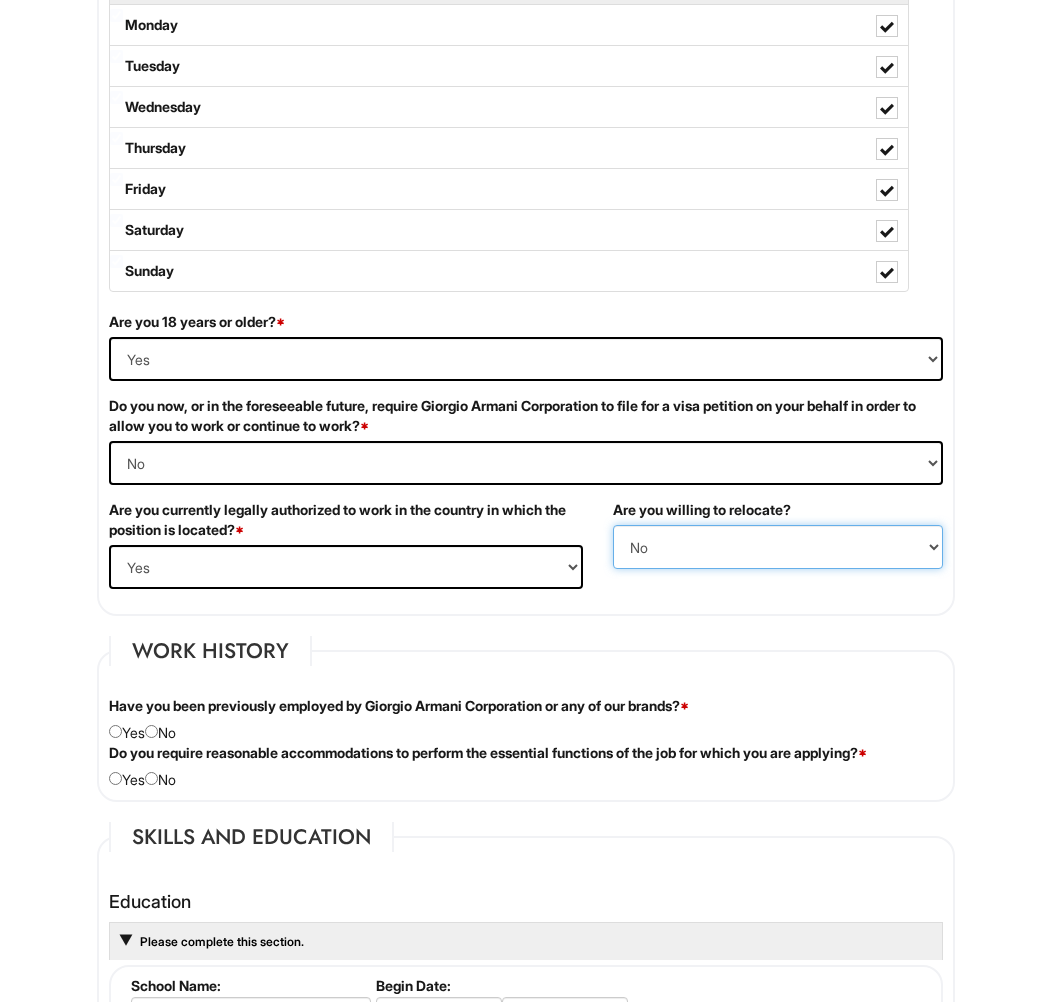scroll, scrollTop: 1044, scrollLeft: 0, axis: vertical 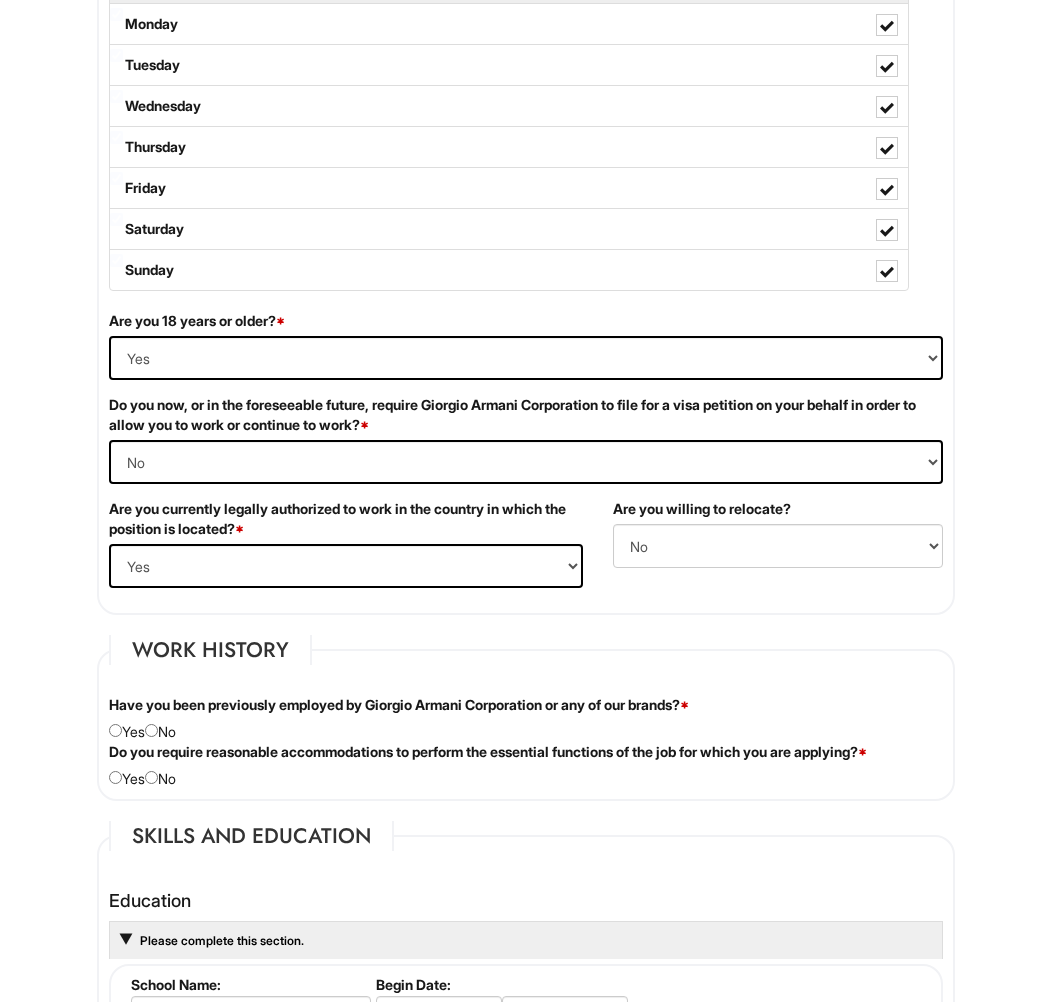 click on "Have you been previously employed by Giorgio Armani Corporation or any of our brands? *    Yes   No" at bounding box center [526, 718] 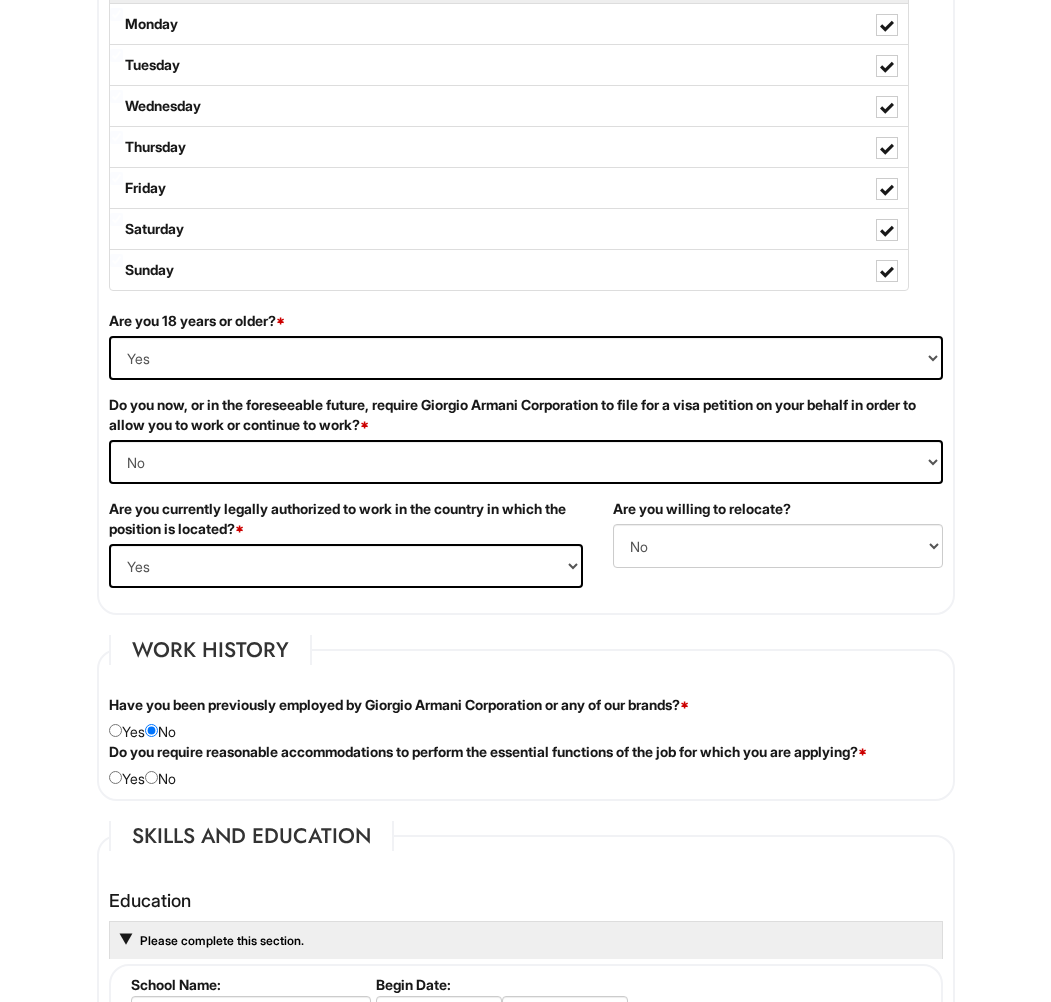 click at bounding box center [151, 777] 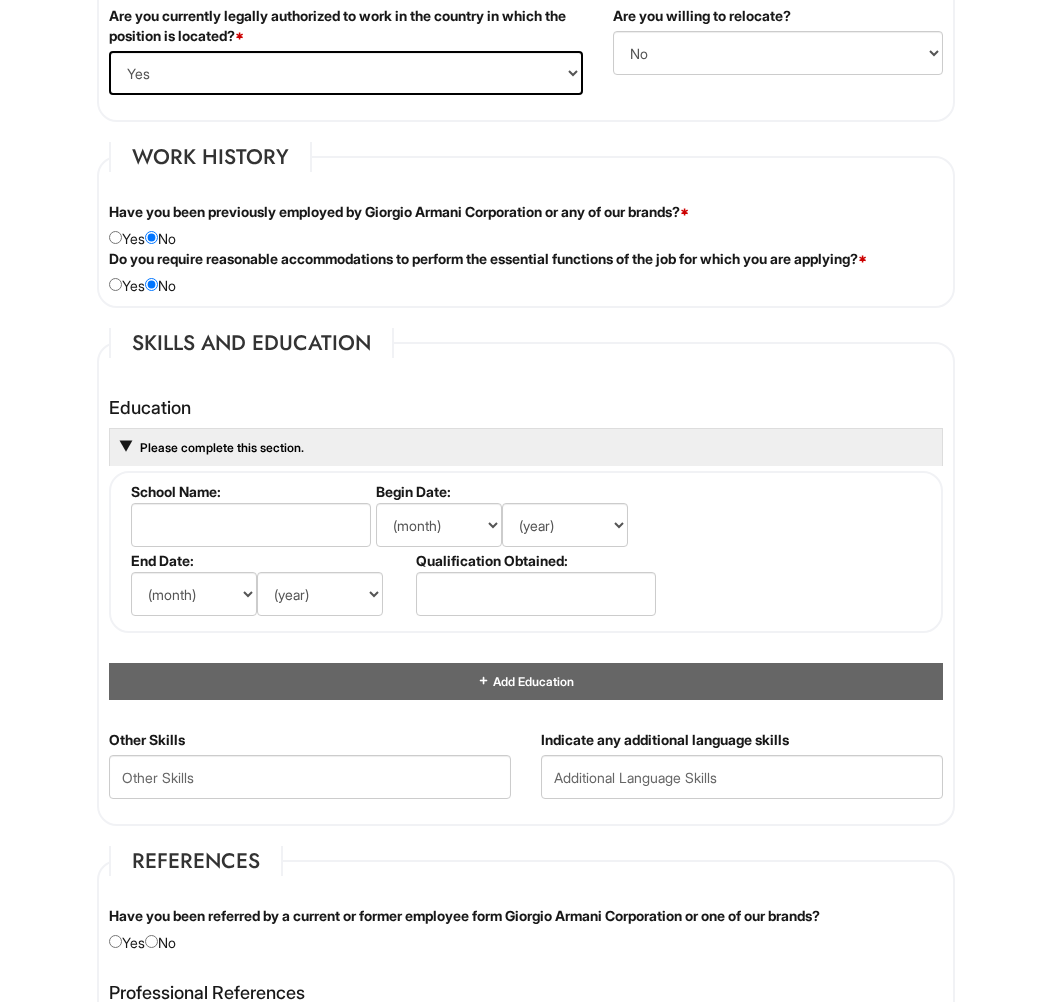 scroll, scrollTop: 1547, scrollLeft: 0, axis: vertical 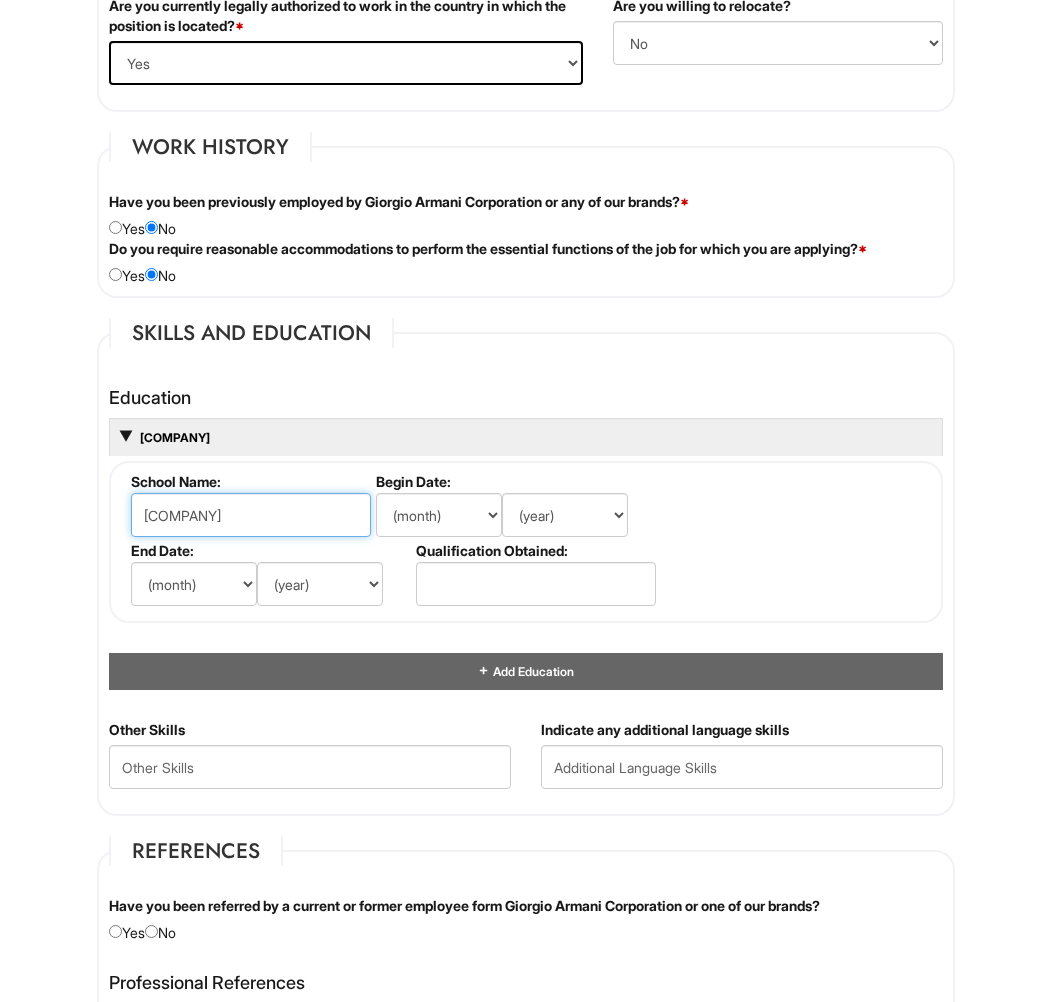 type on "[COMPANY]" 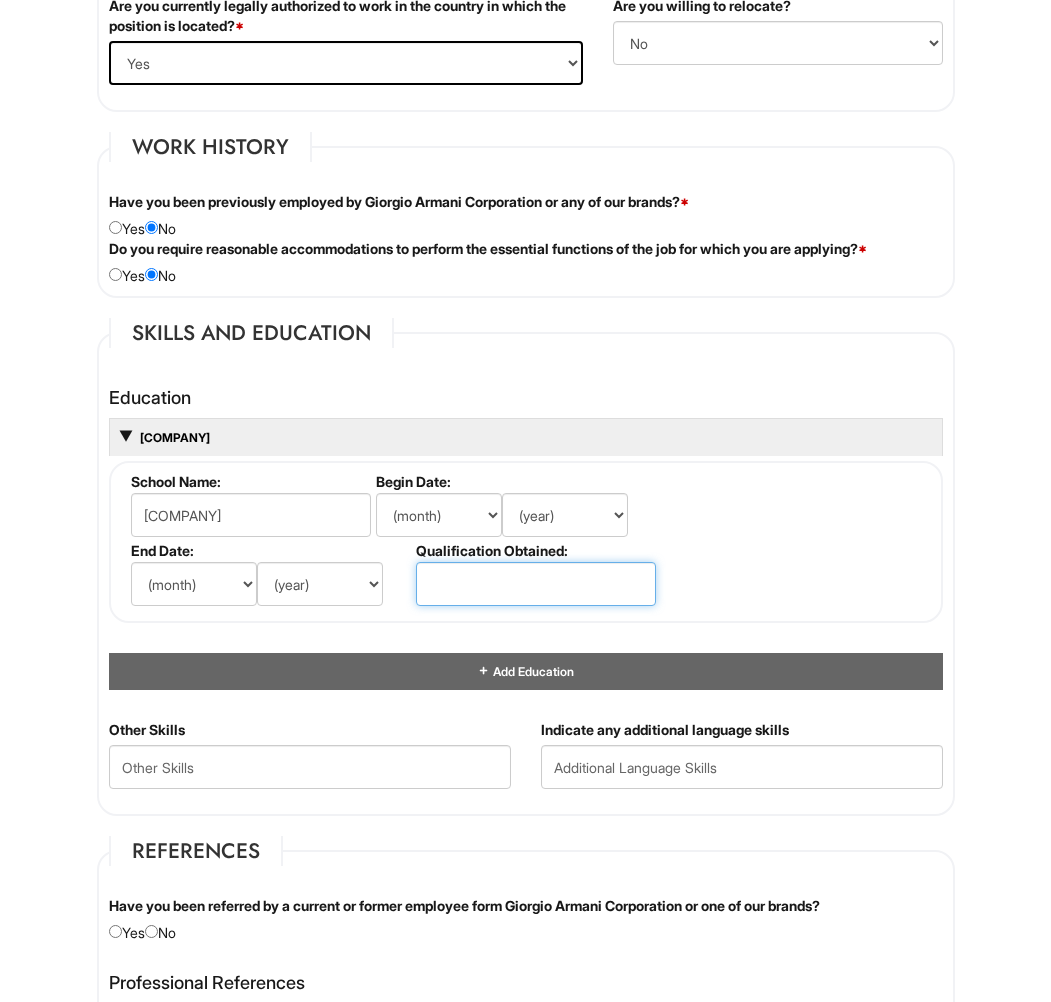 click at bounding box center [536, 584] 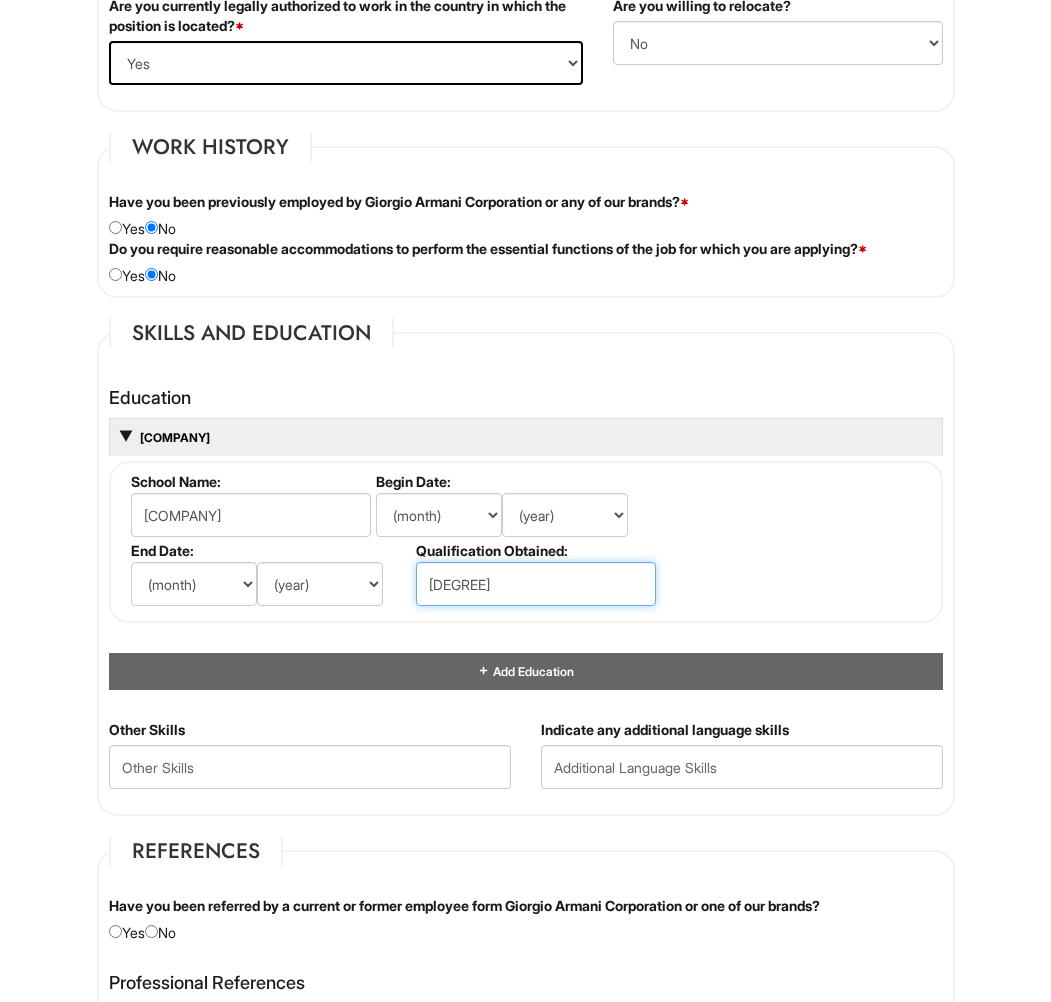 type on "[DEGREE]" 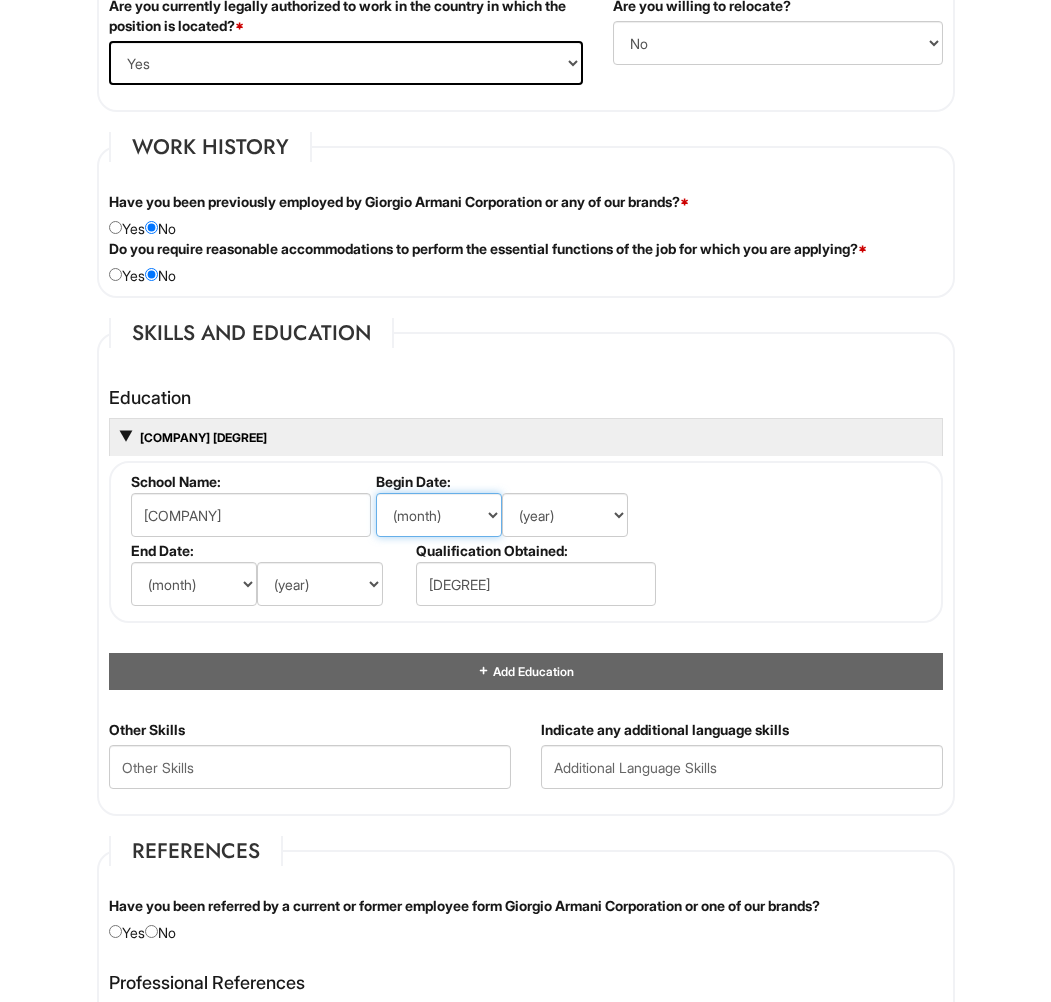 select on "9" 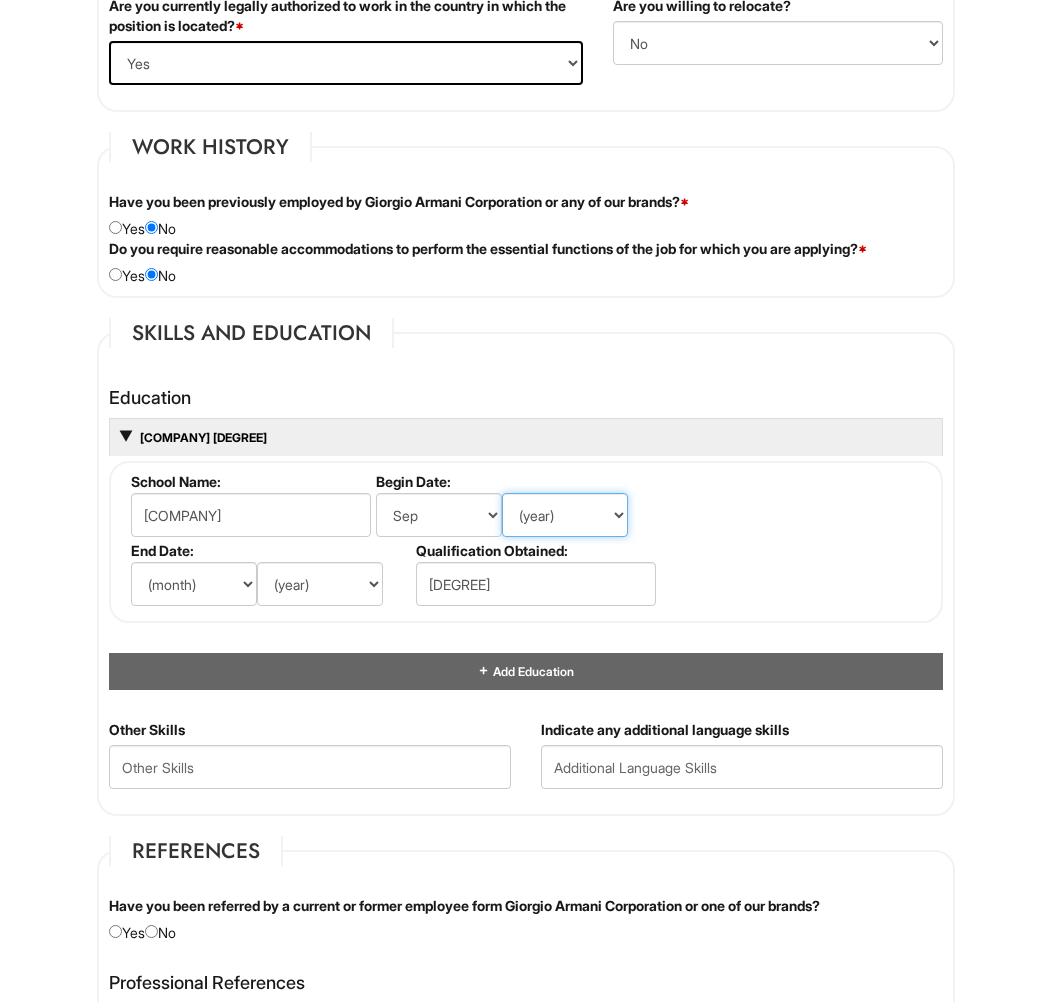 select on "2020" 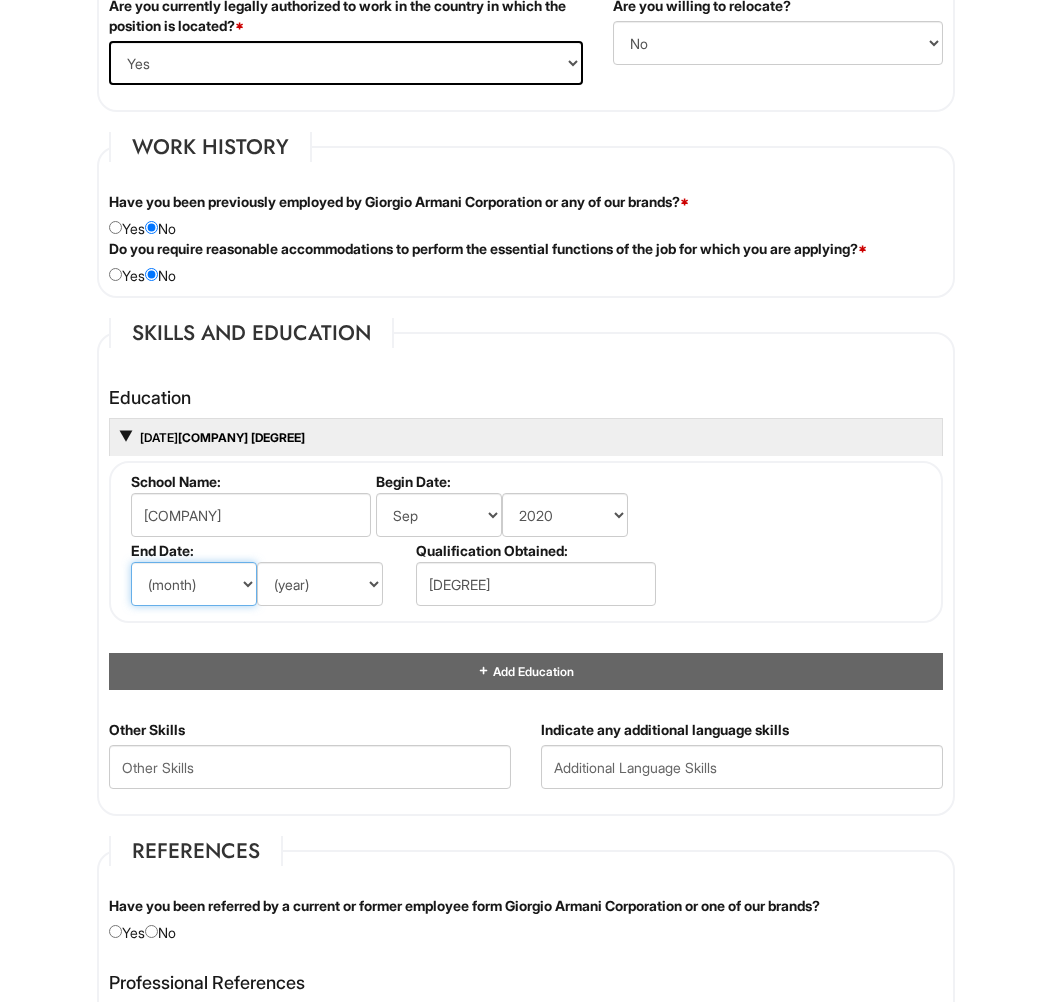 select on "11" 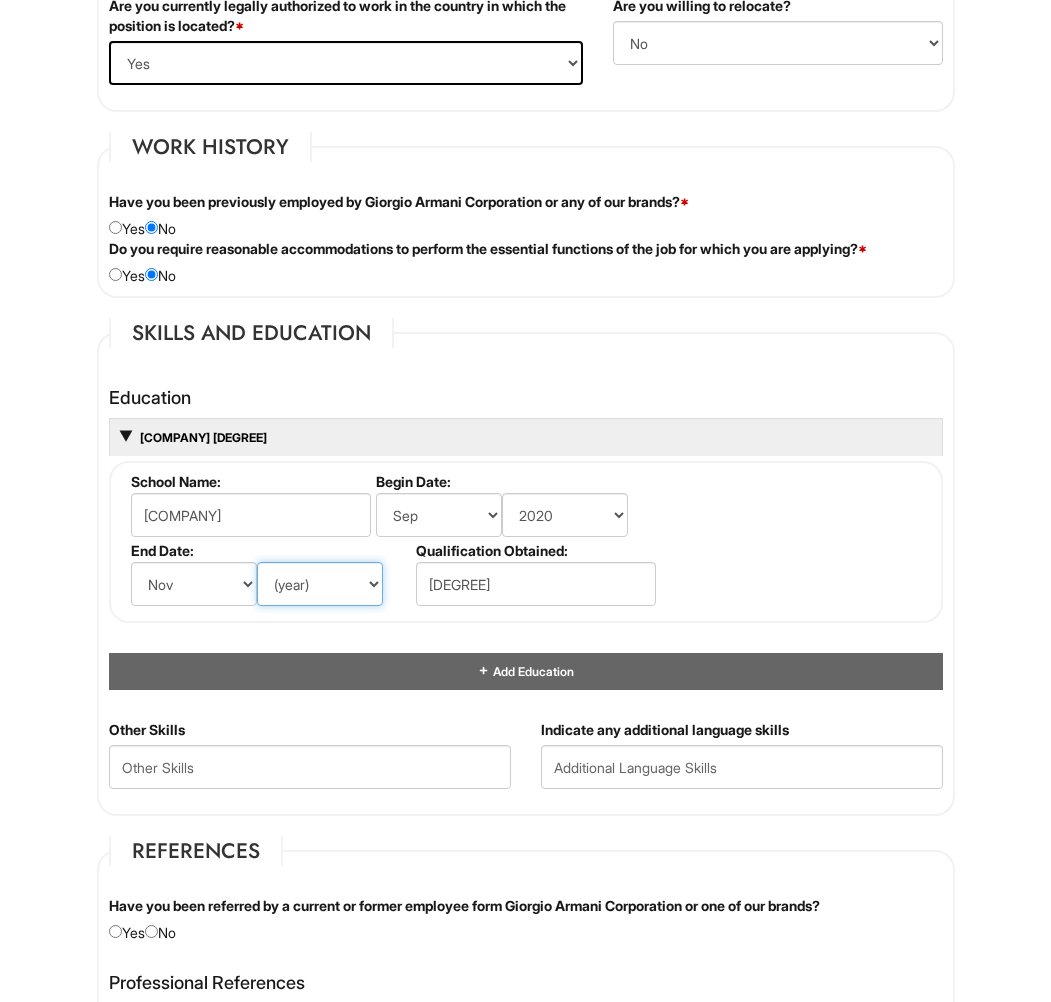 select on "2023" 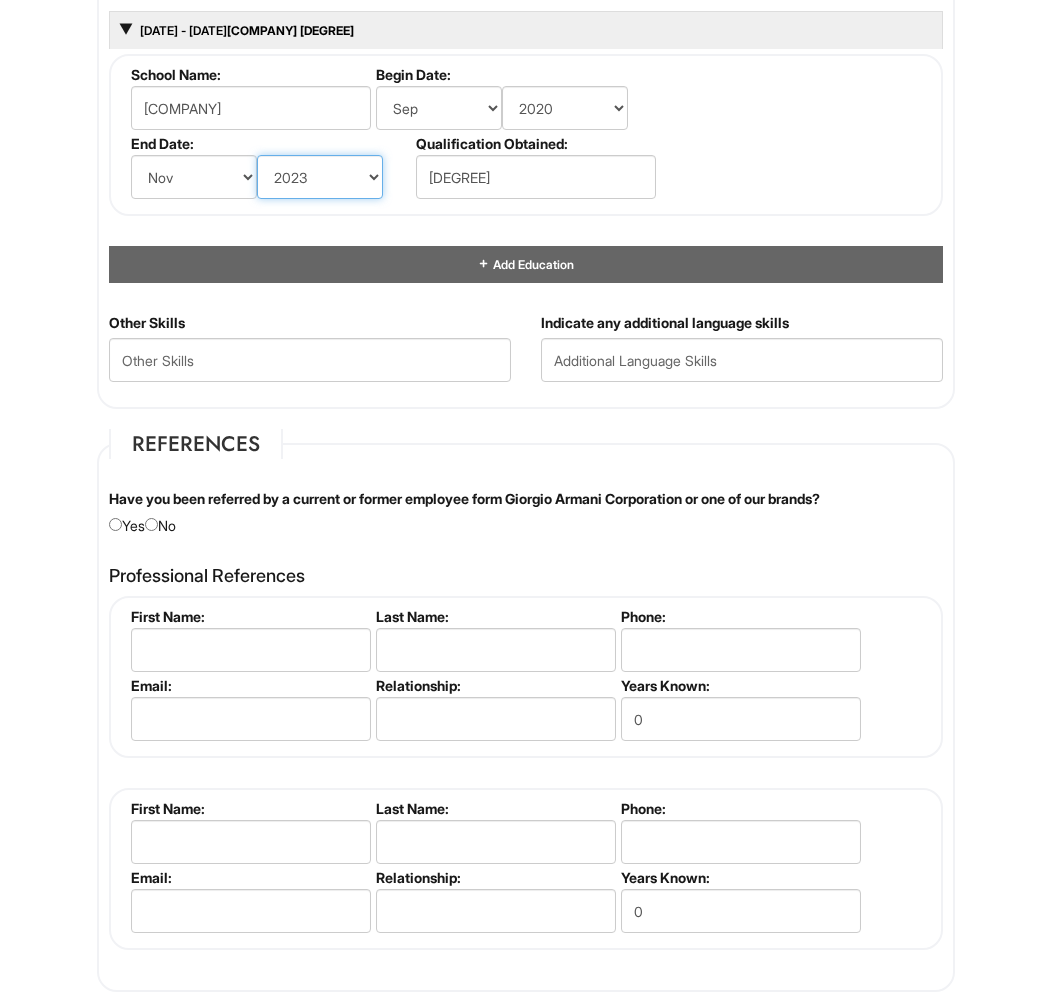 scroll, scrollTop: 1955, scrollLeft: 0, axis: vertical 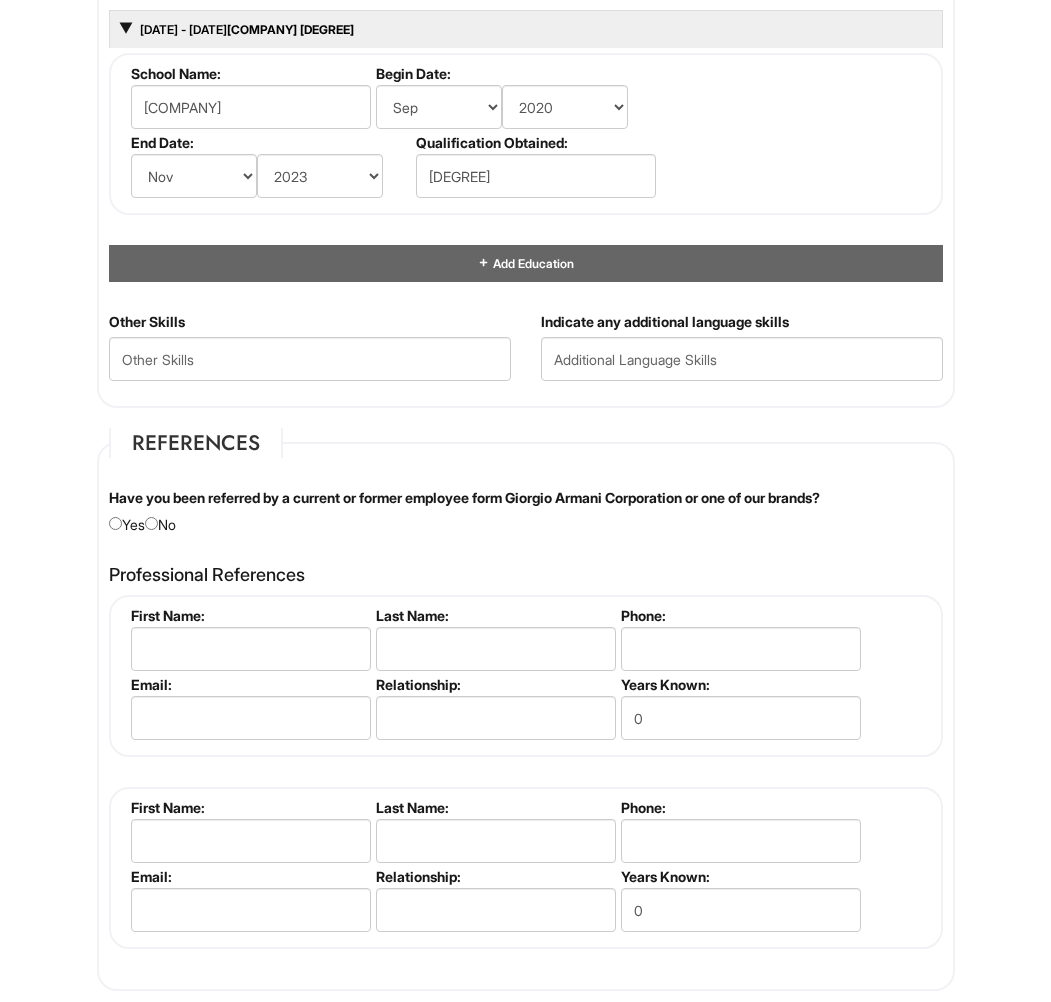 click at bounding box center [151, 523] 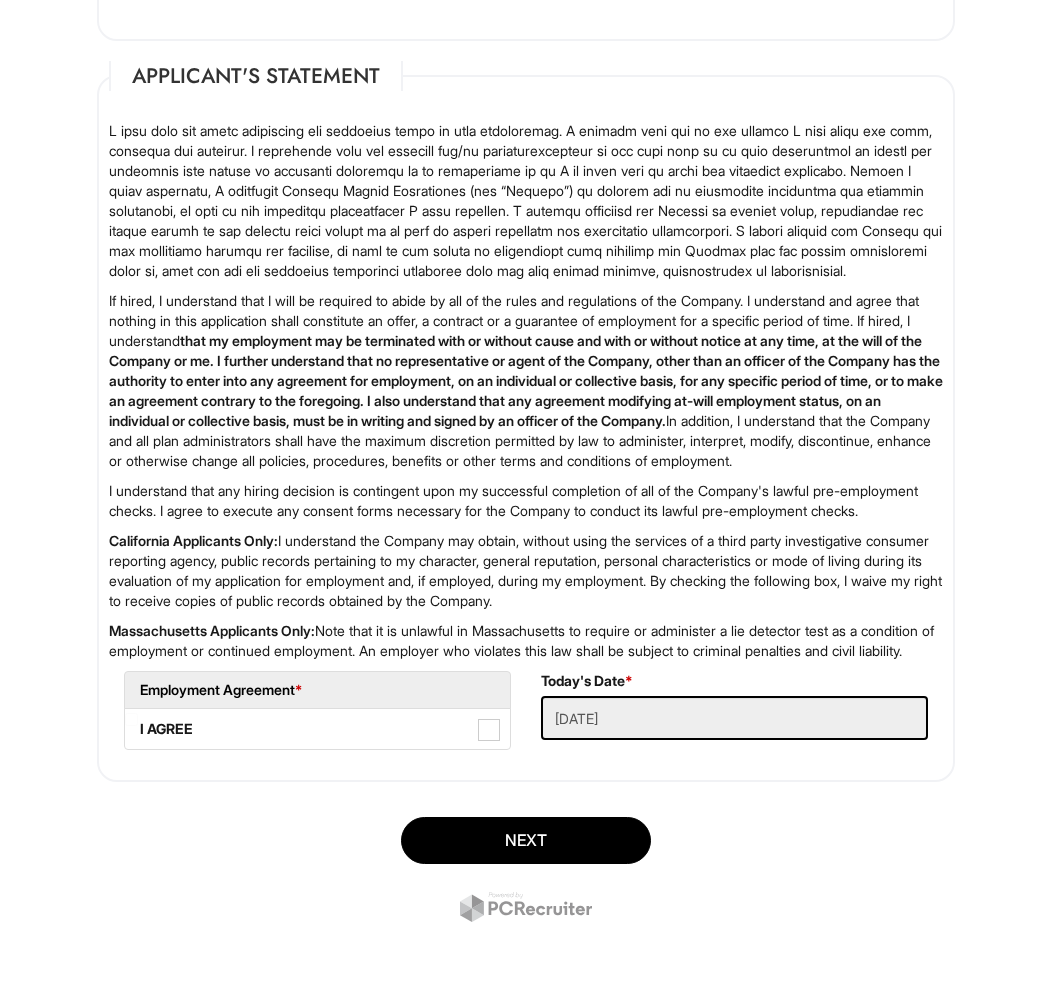 scroll, scrollTop: 2976, scrollLeft: 0, axis: vertical 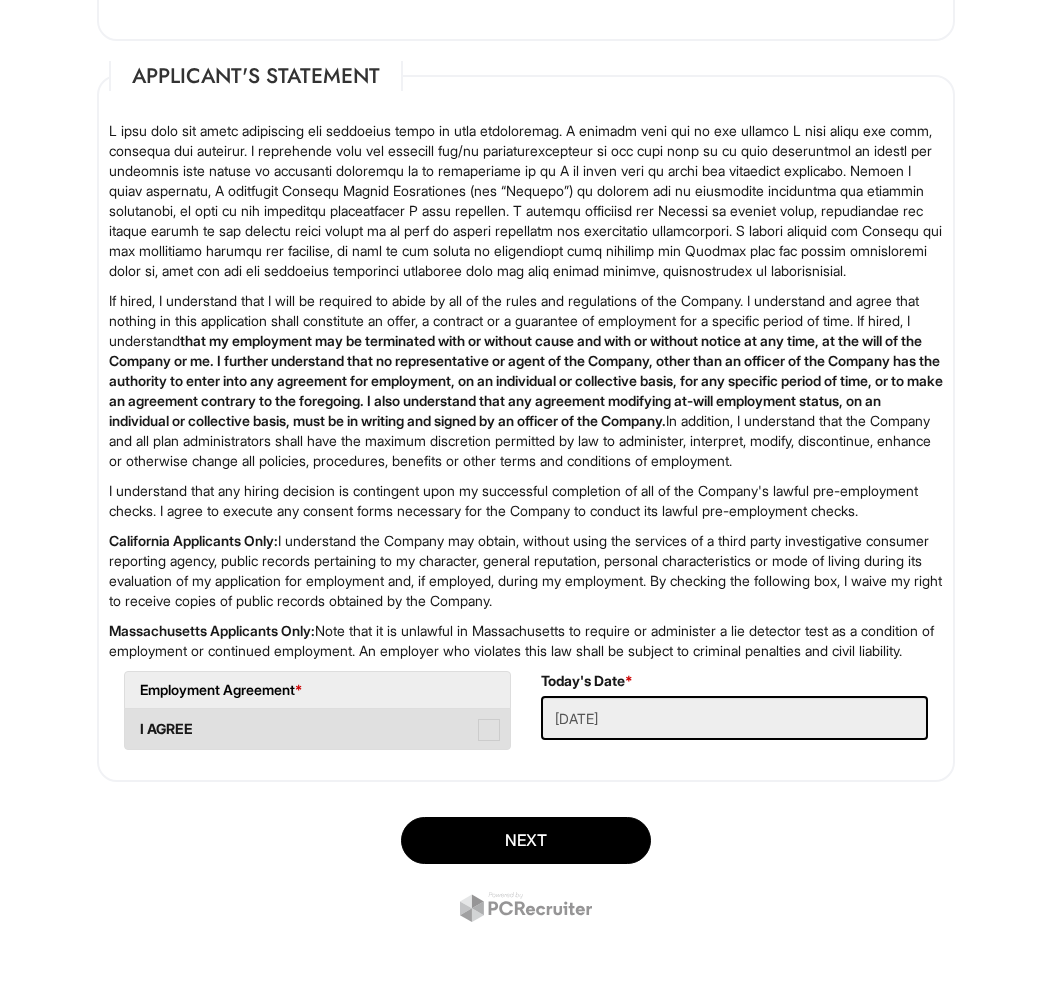 click at bounding box center [489, 730] 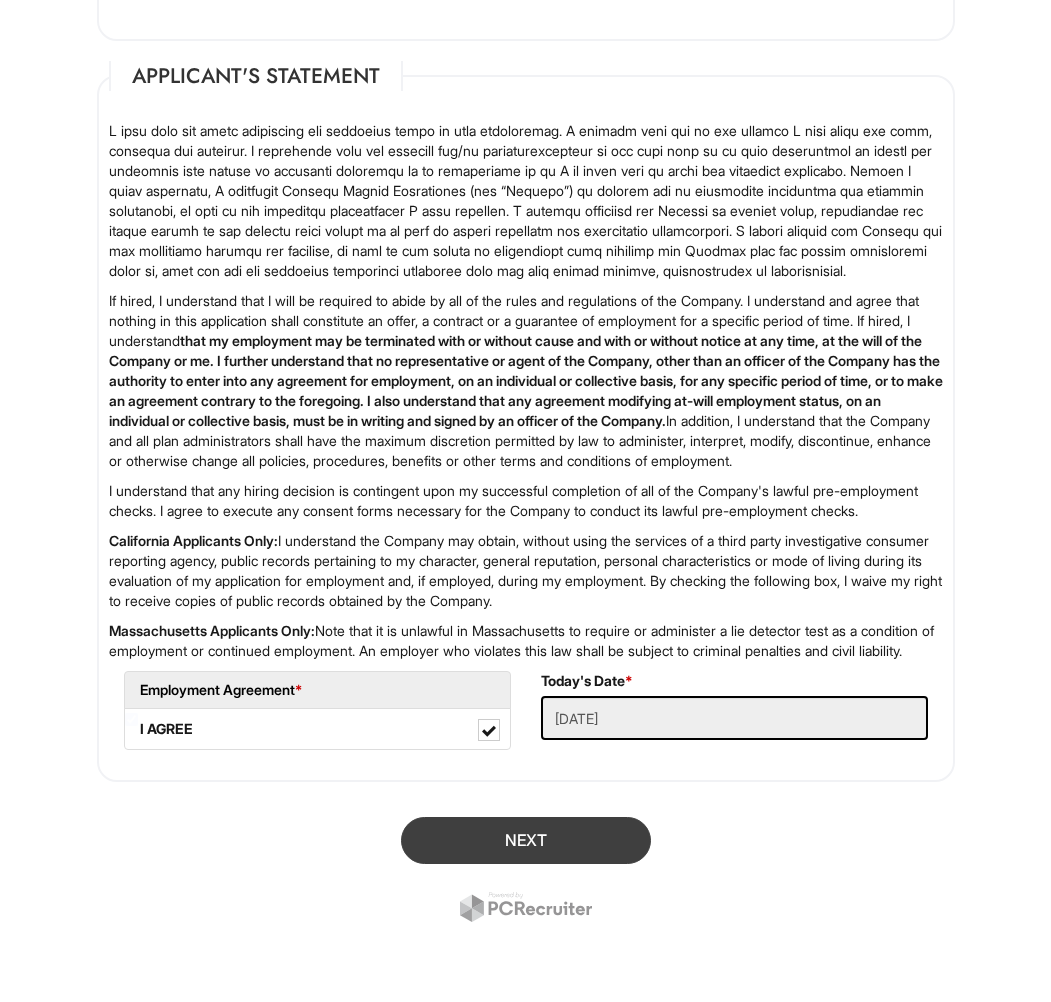 click on "Next" at bounding box center (526, 840) 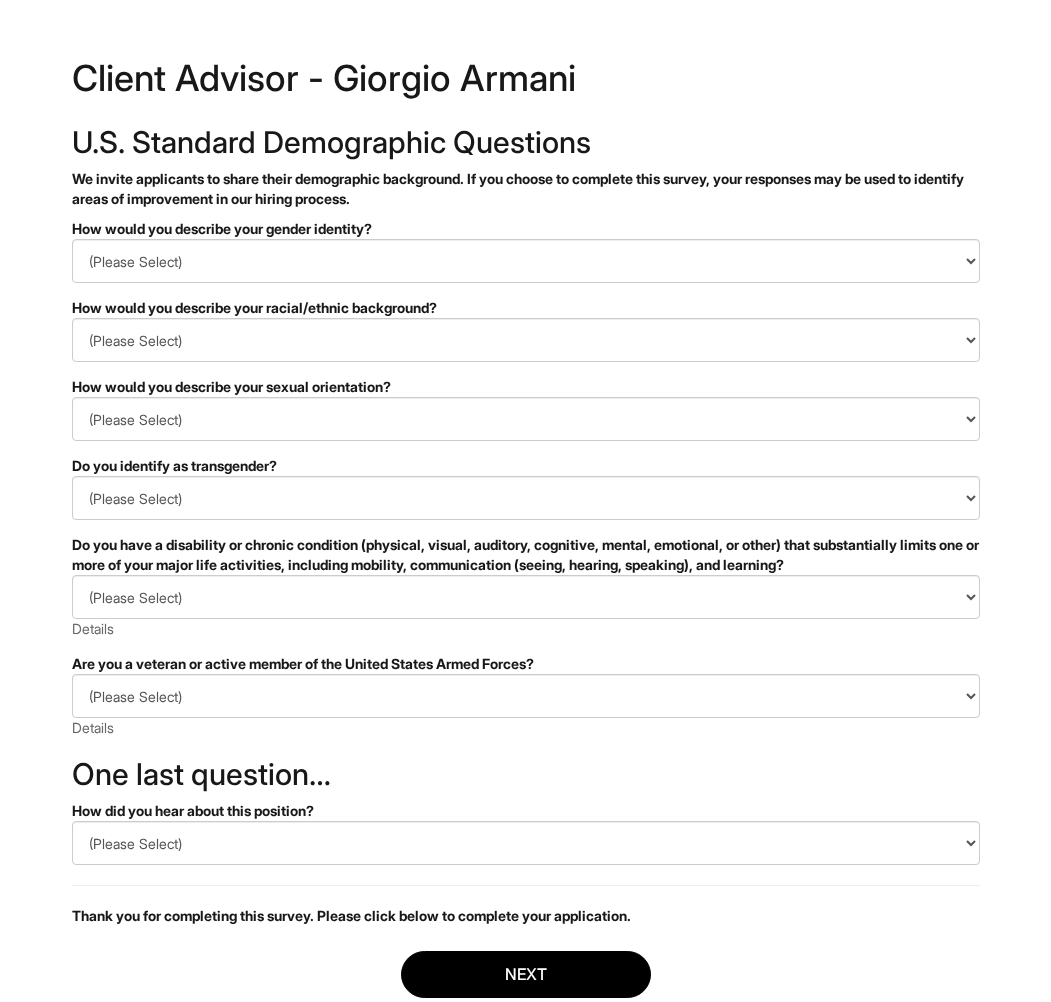 scroll, scrollTop: 0, scrollLeft: 0, axis: both 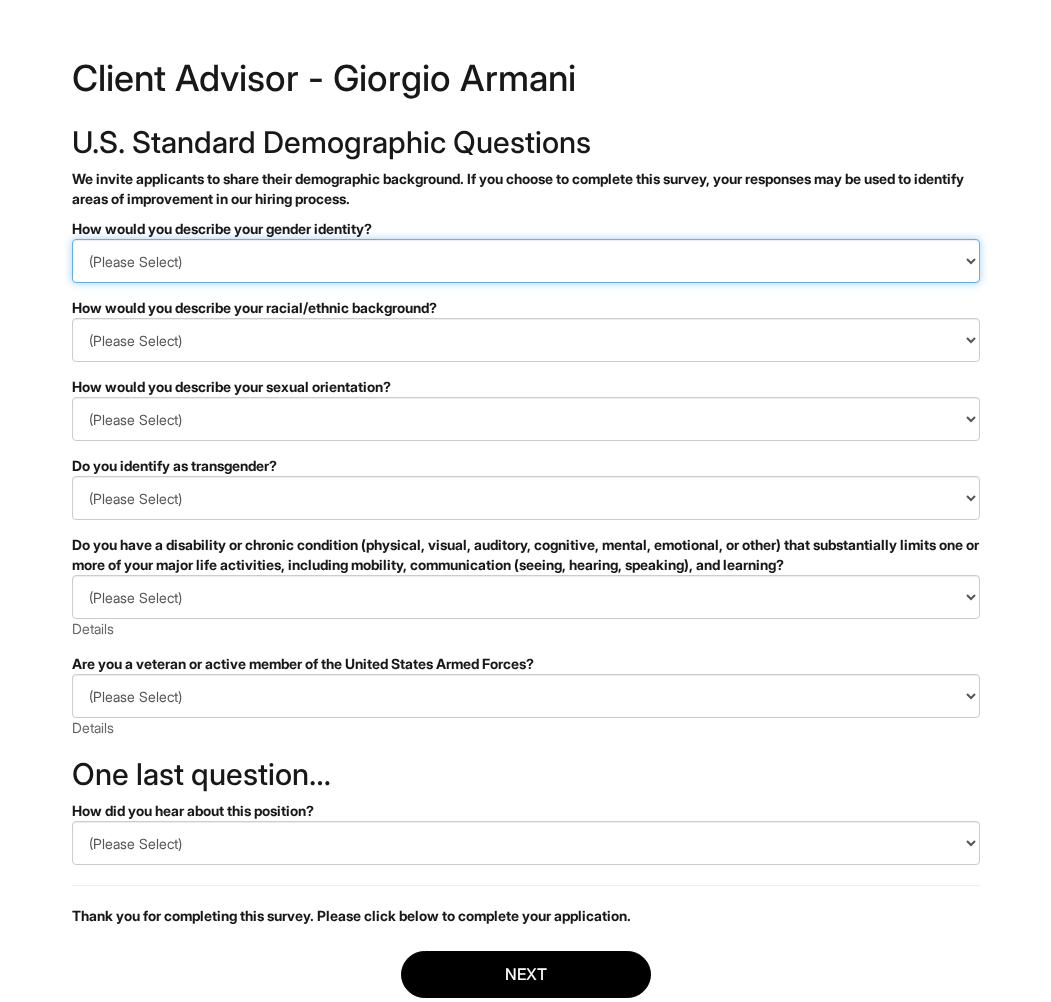 click on "(Please Select) Man Woman Non-binary I prefer to self-describe I don't wish to answer" at bounding box center [526, 261] 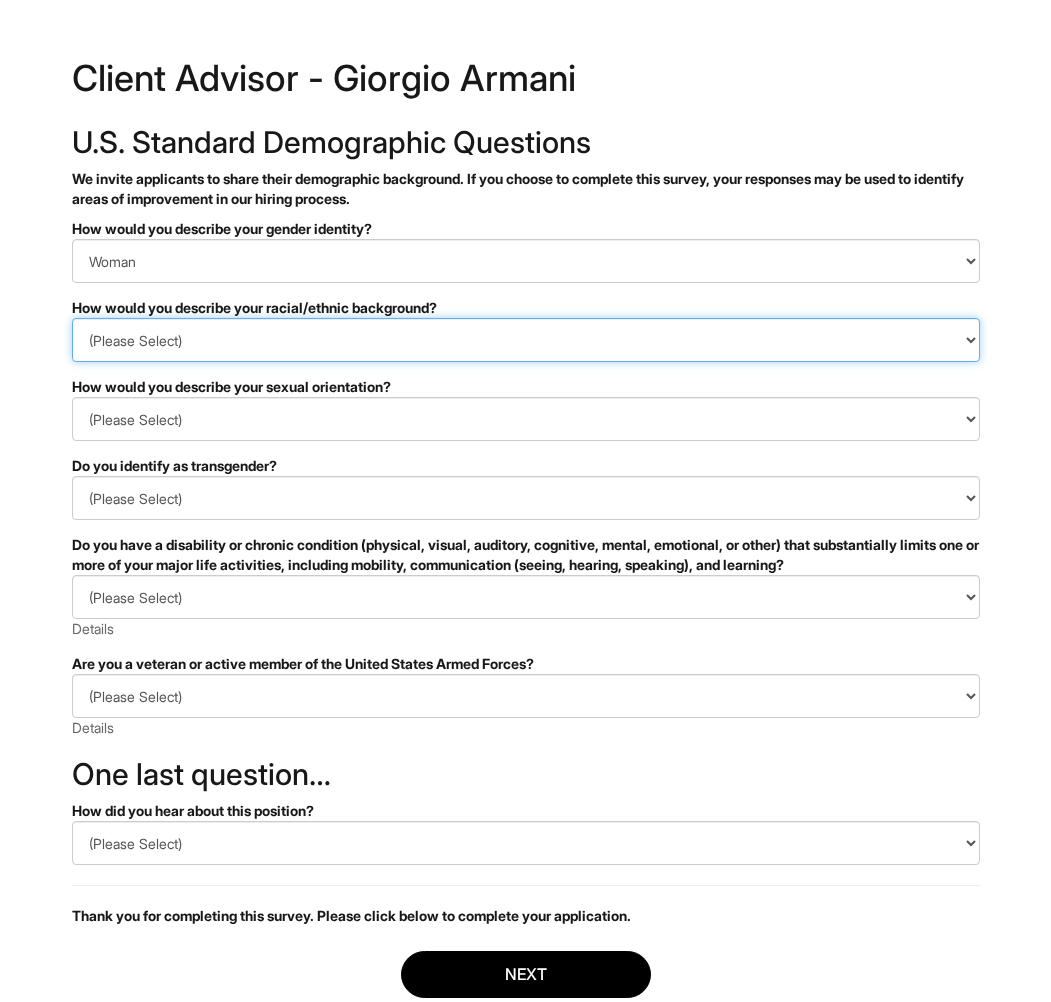 select on "Hispanic, Latinx or of Spanish Origin" 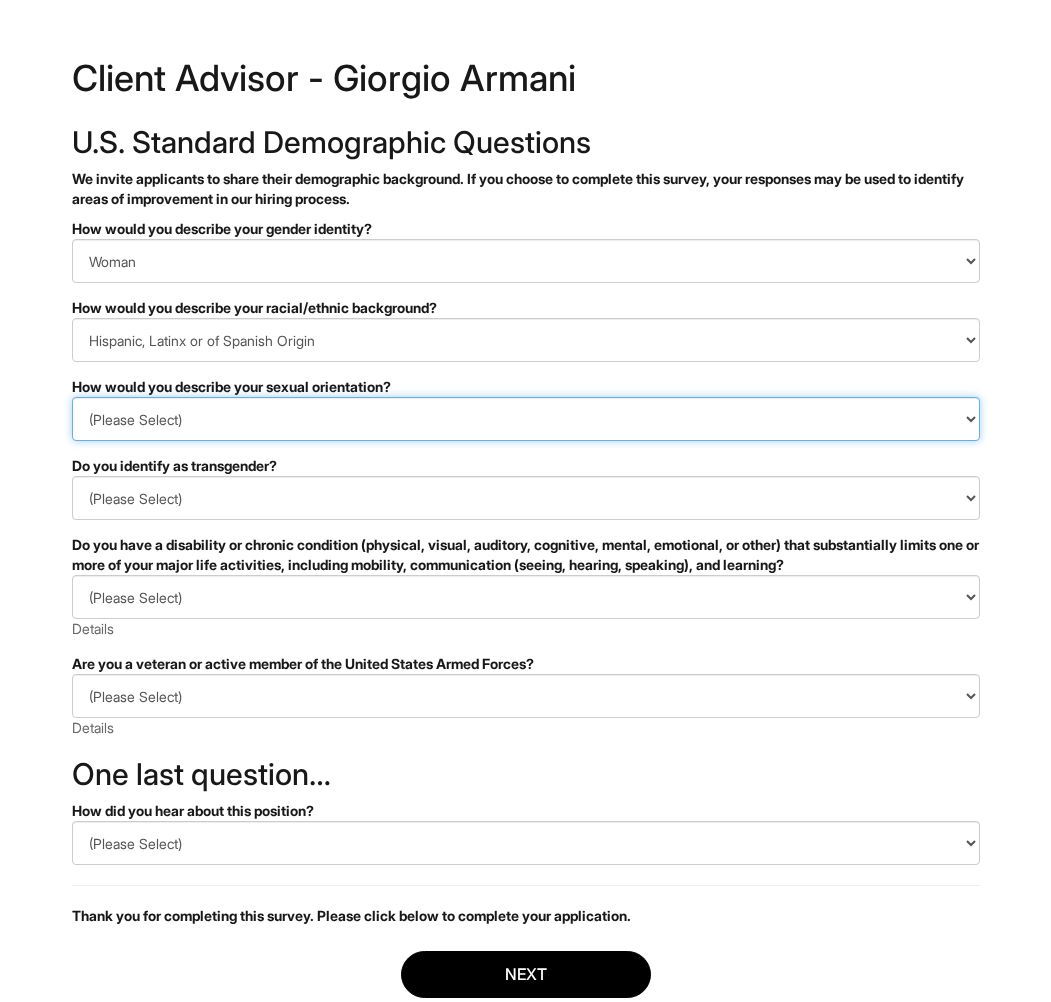 select on "I don't wish to answer" 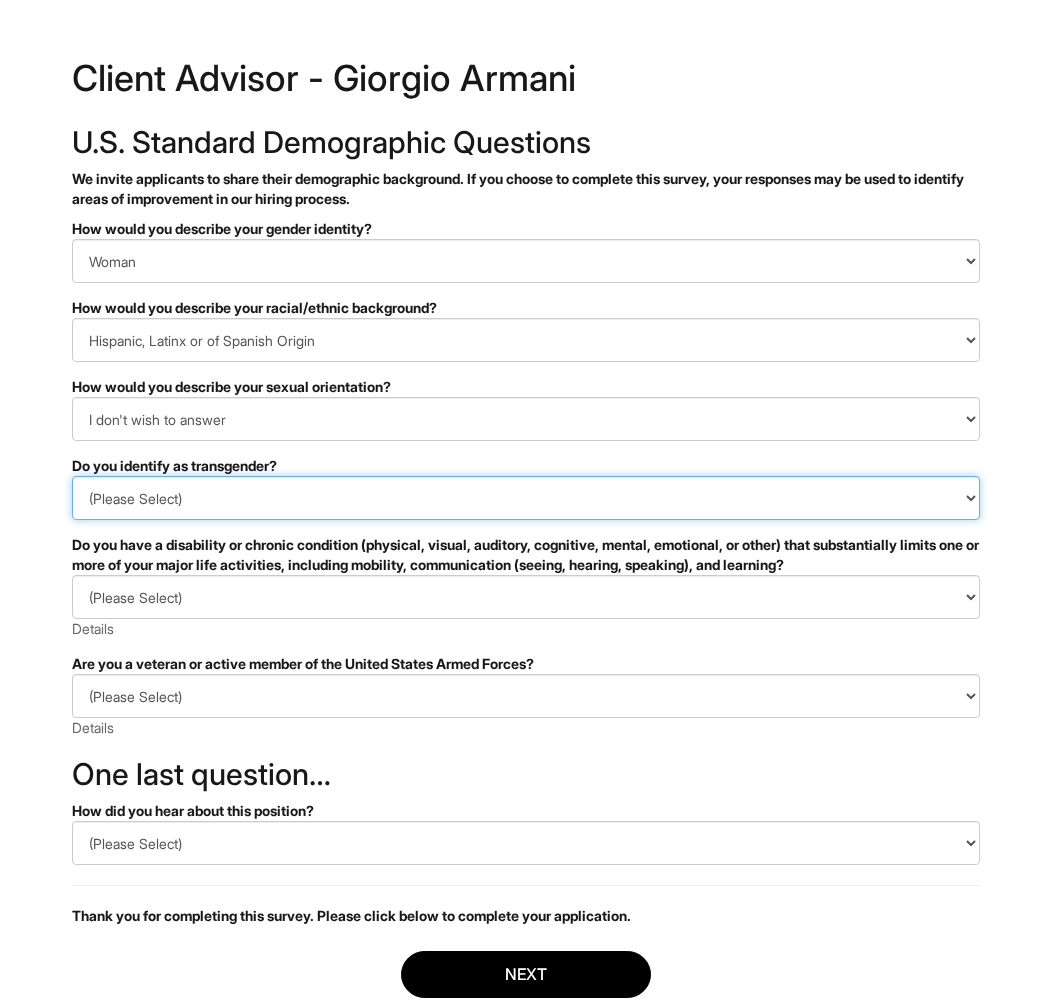 select on "No" 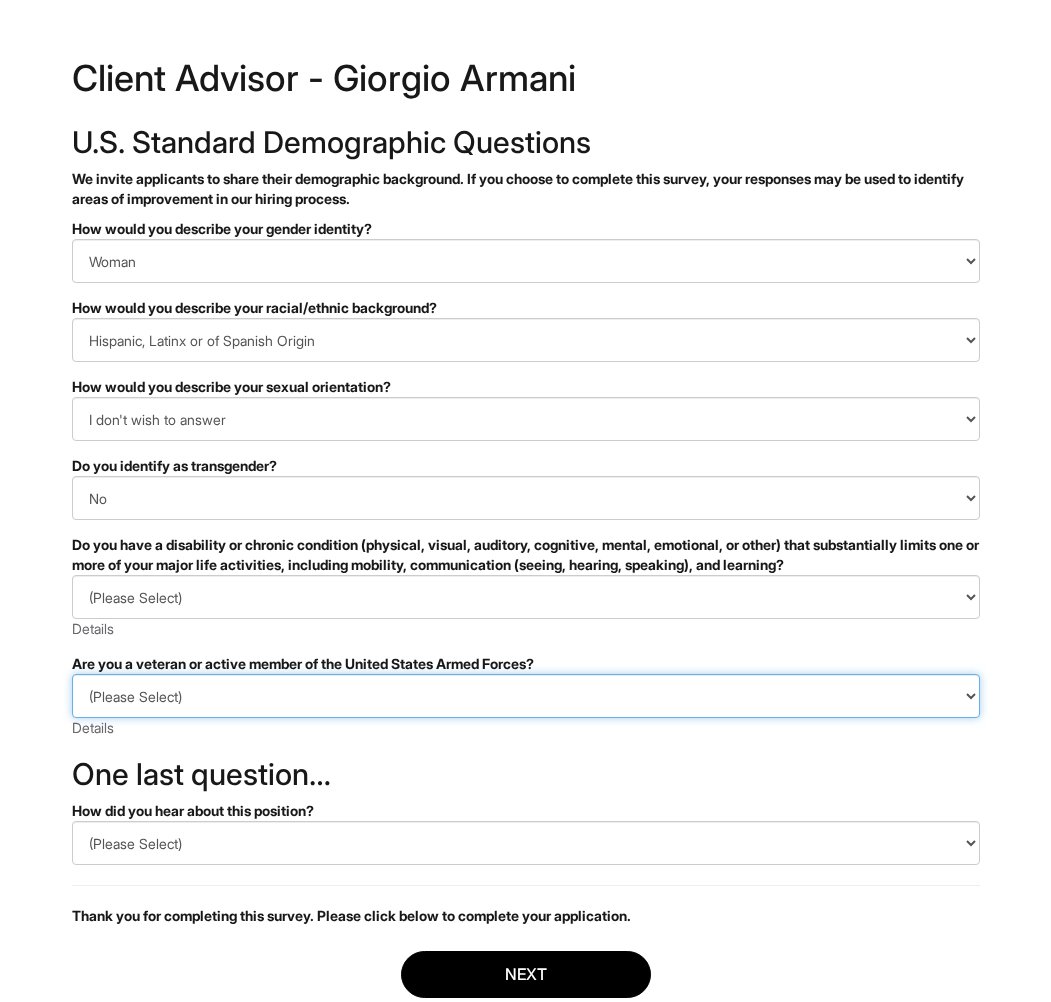select on "I AM NOT A PROTECTED VETERAN" 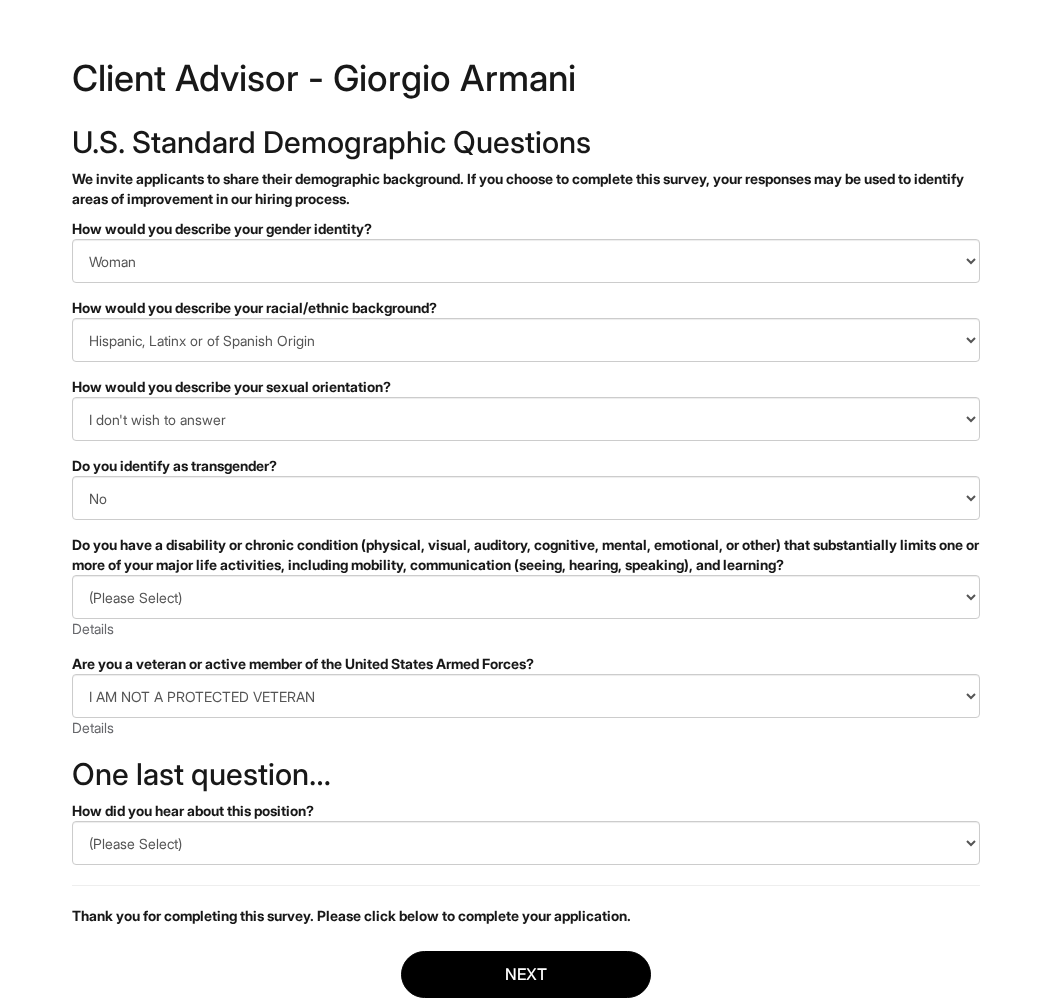 click on "(Please Select) YES, I HAVE A DISABILITY (or previously had a disability) NO, I DON'T HAVE A DISABILITY I DON'T WISH TO ANSWER Details" at bounding box center [526, 607] 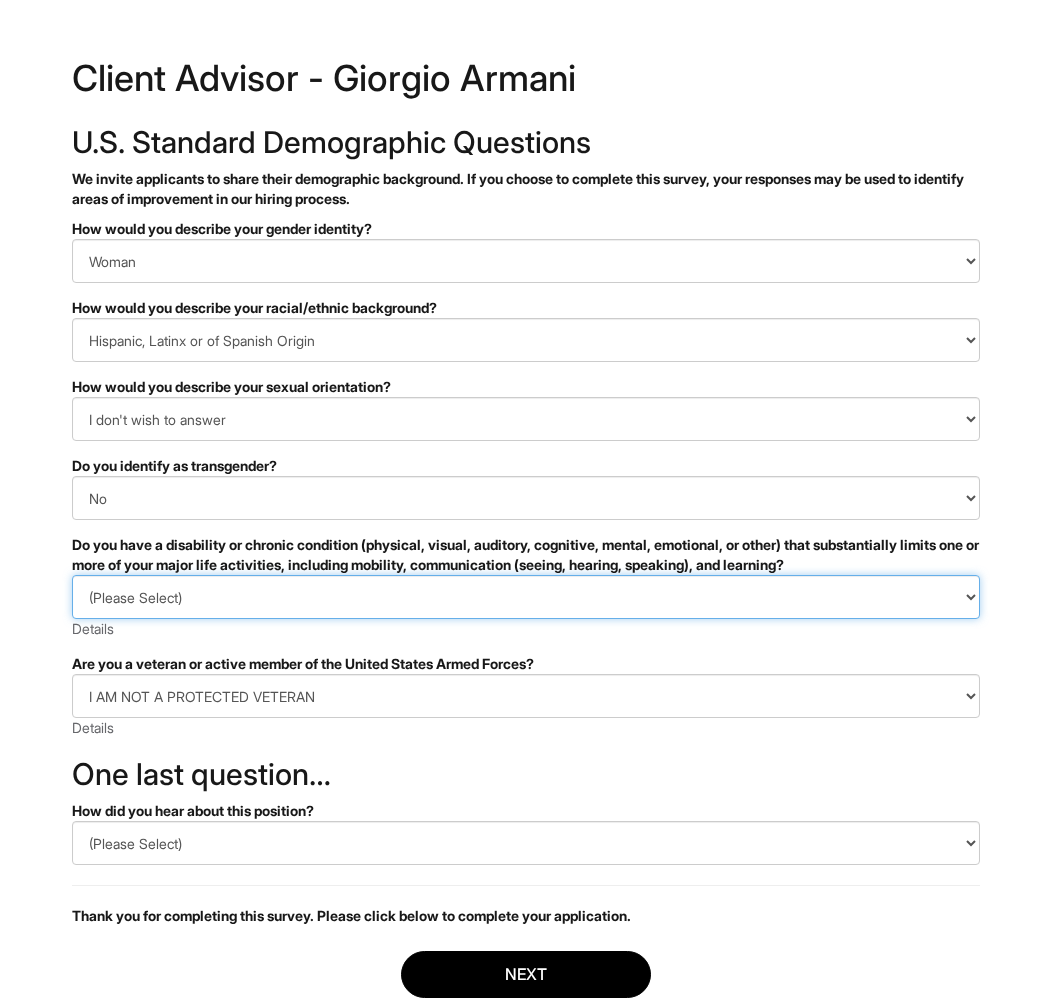 select on "NO, I DON'T HAVE A DISABILITY" 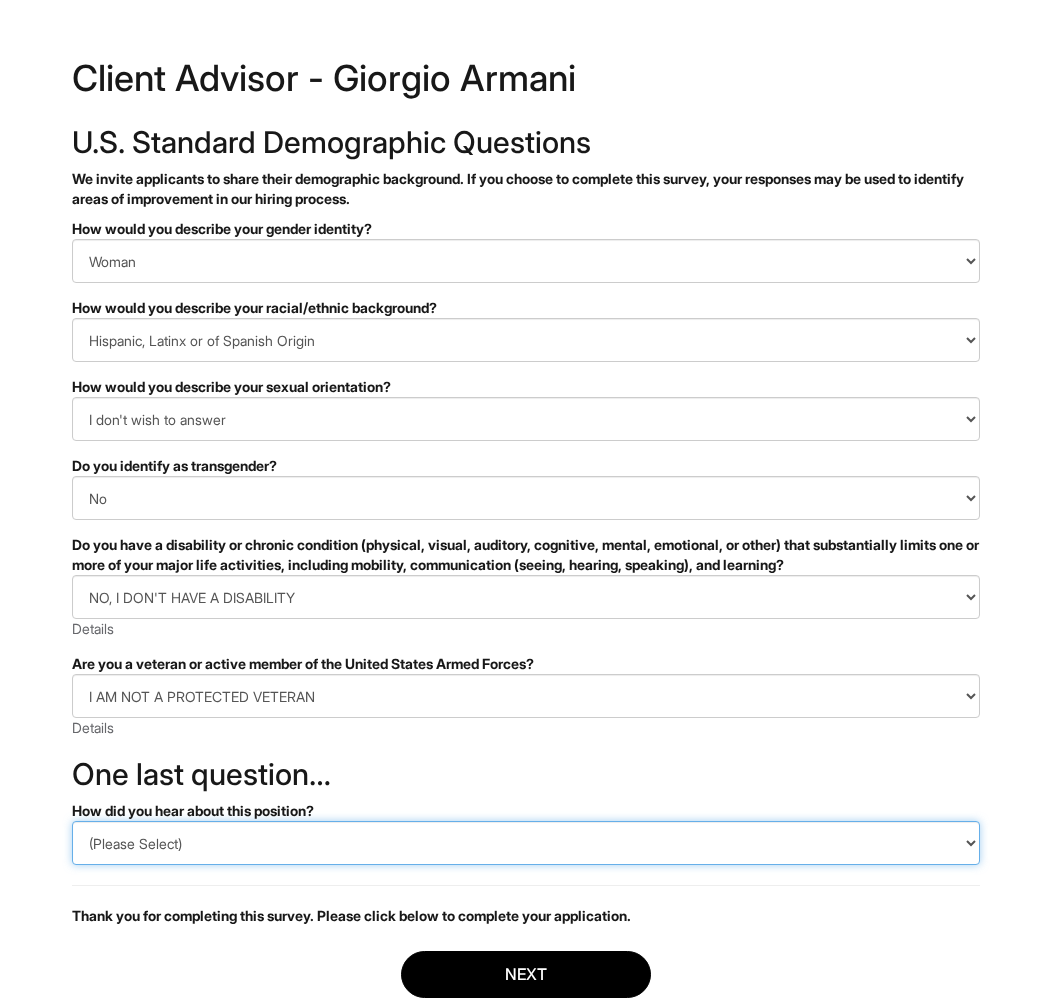 select on "LinkedIn" 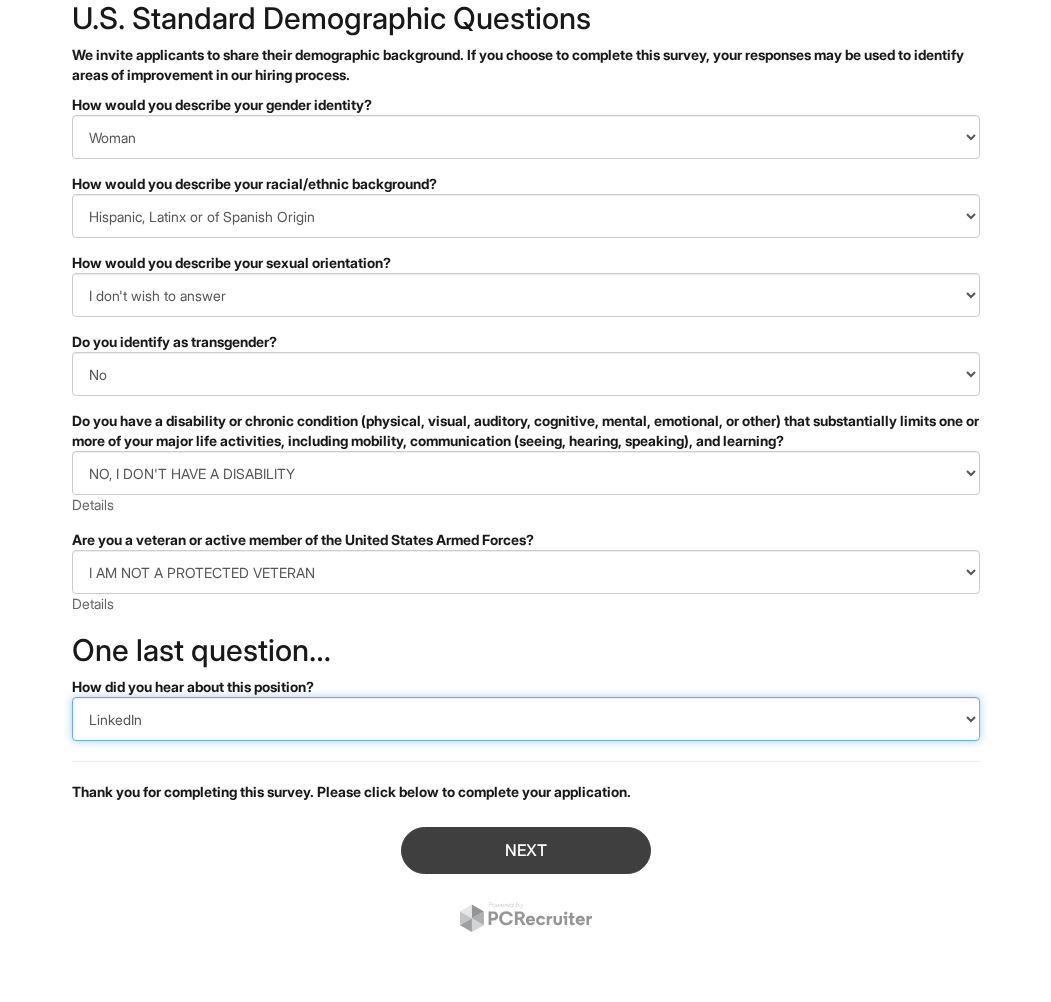 scroll, scrollTop: 124, scrollLeft: 0, axis: vertical 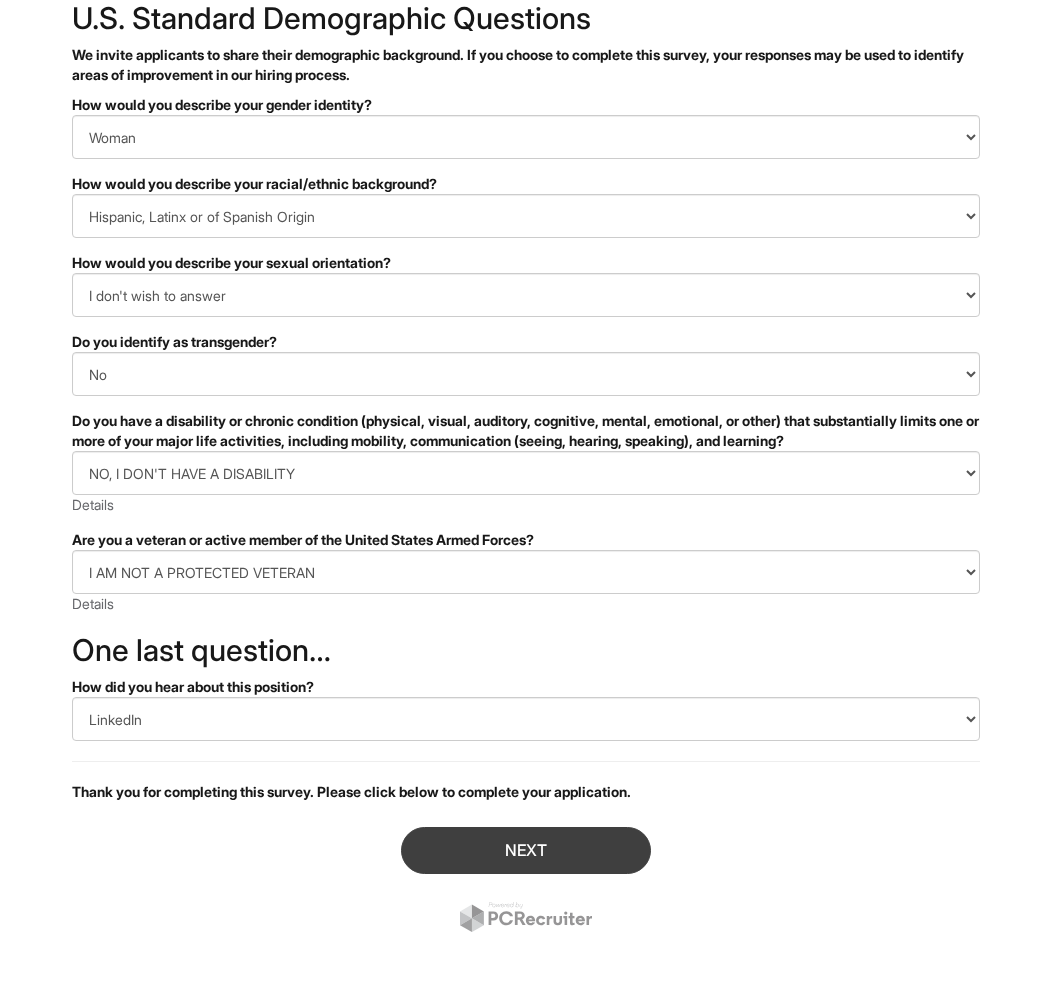 click on "Next" at bounding box center [526, 850] 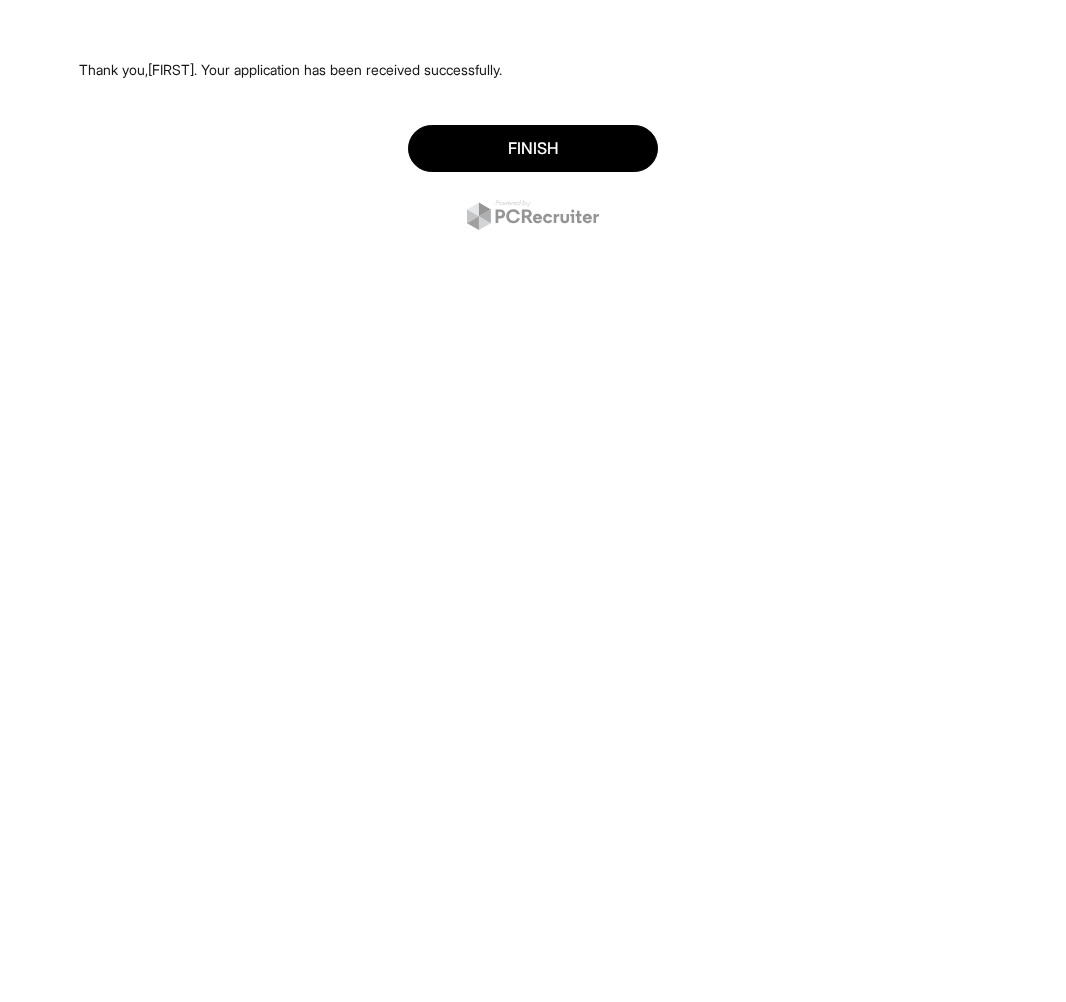 scroll, scrollTop: 0, scrollLeft: 0, axis: both 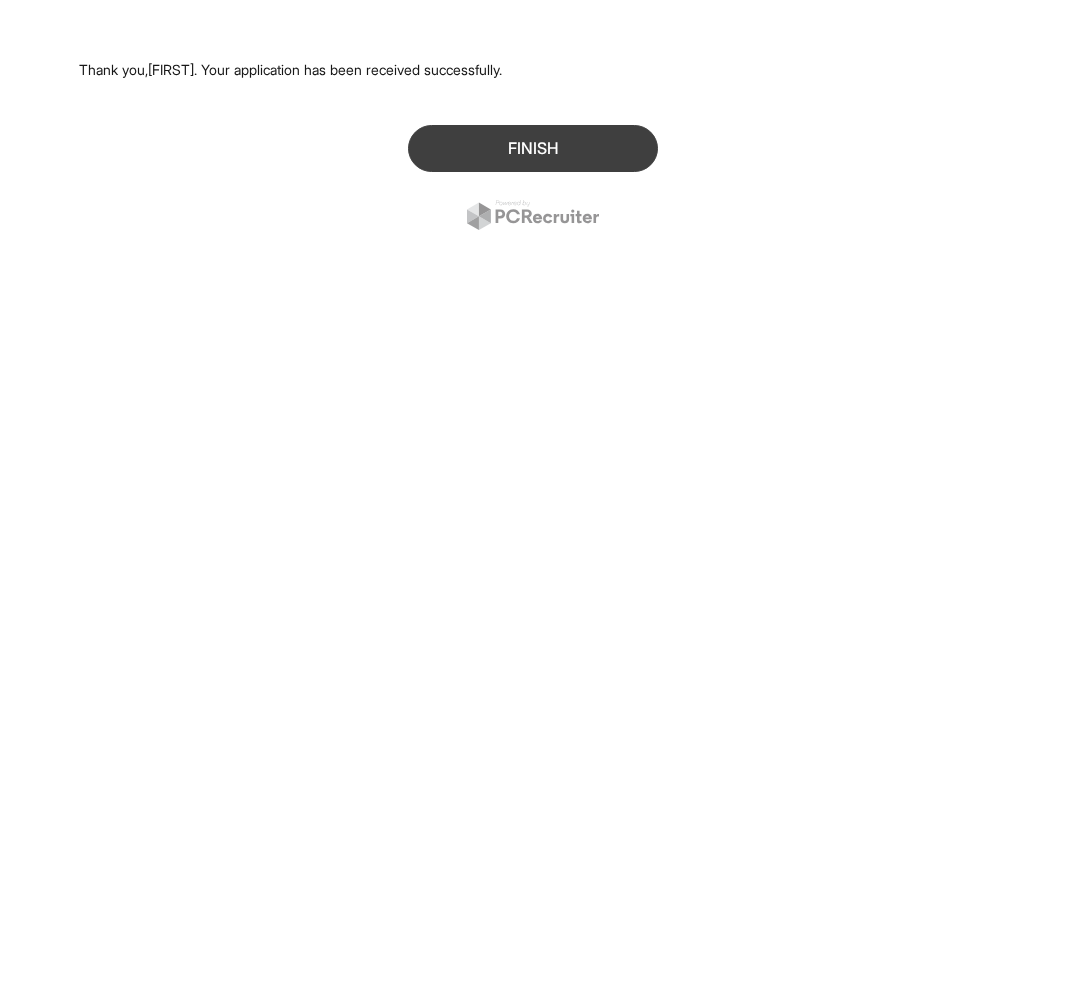 click on "Finish" at bounding box center (533, 148) 